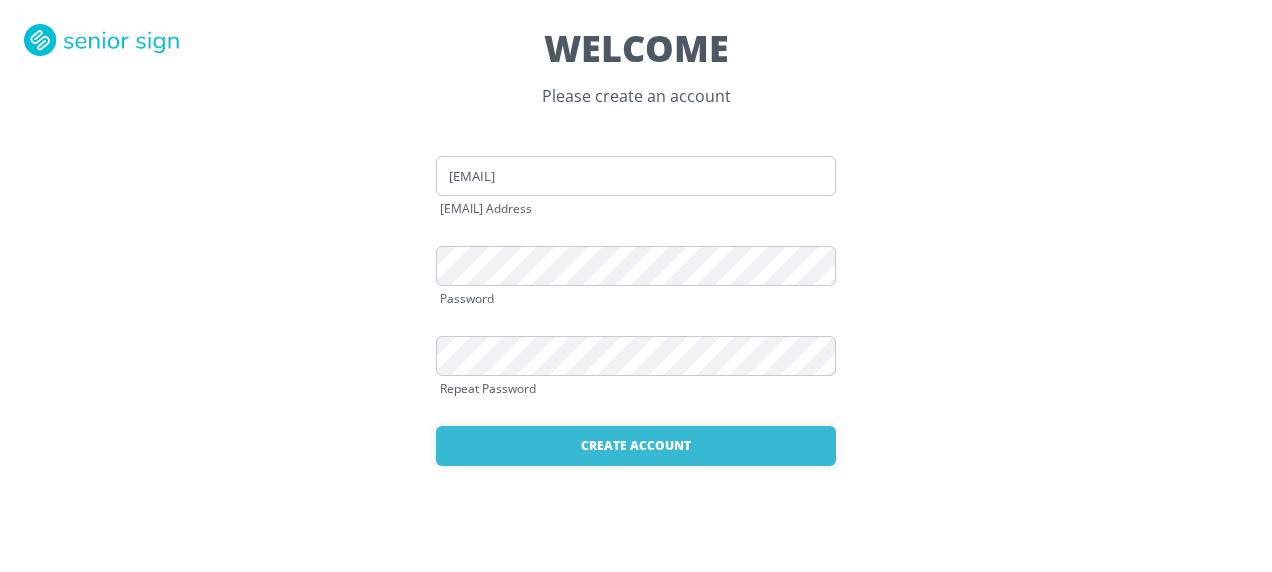 scroll, scrollTop: 0, scrollLeft: 0, axis: both 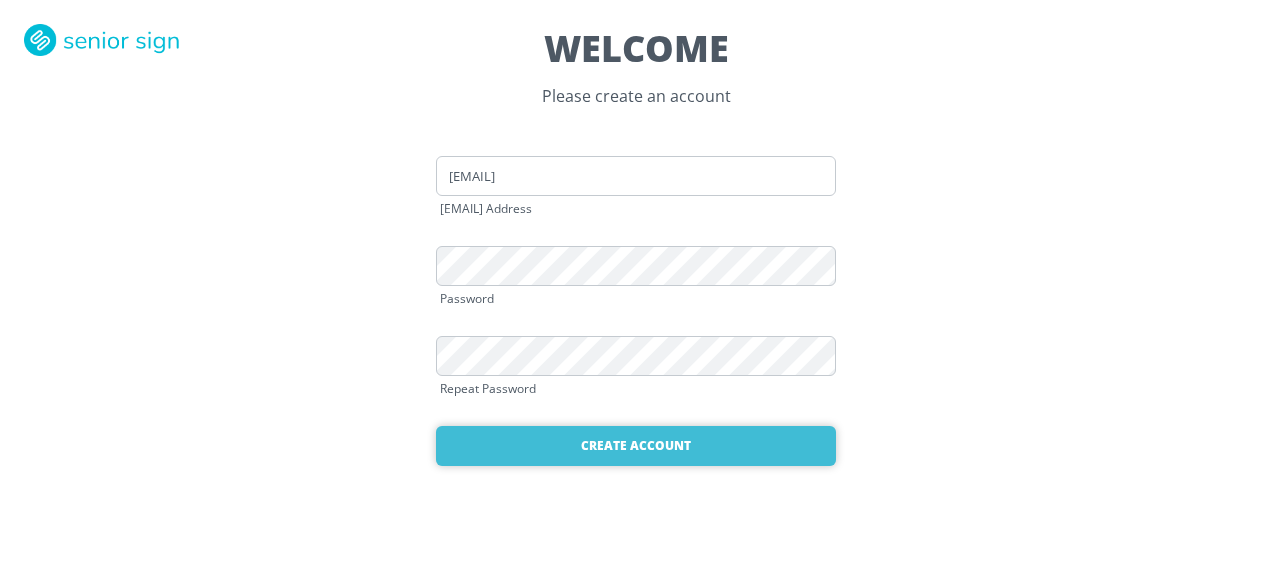 click on "Create Account" at bounding box center (636, 446) 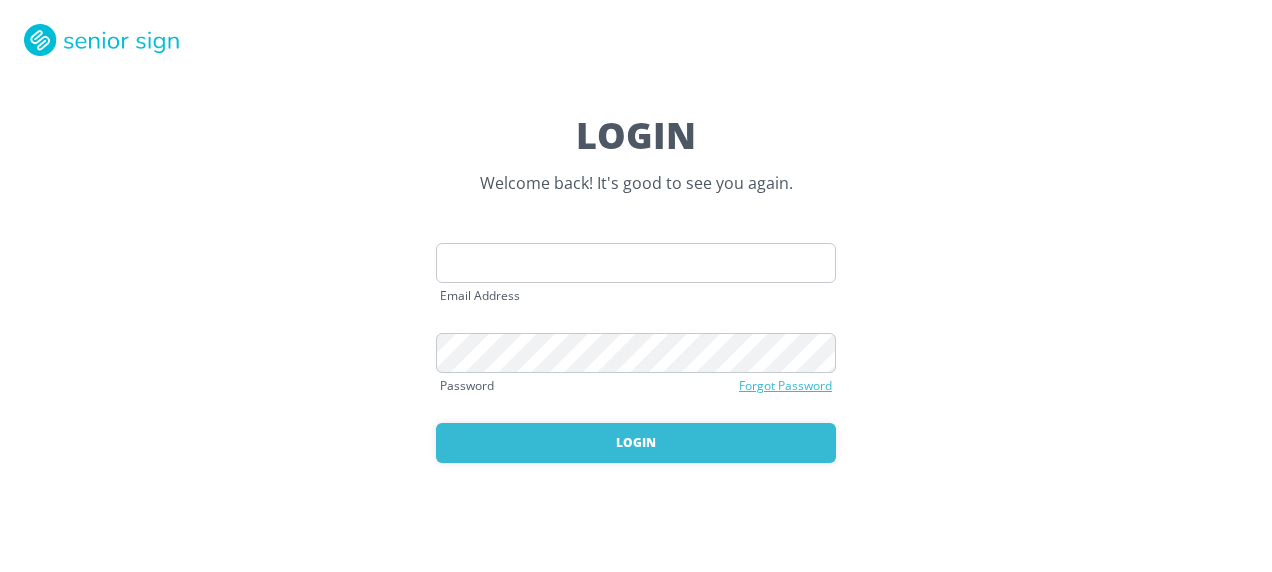 scroll, scrollTop: 0, scrollLeft: 0, axis: both 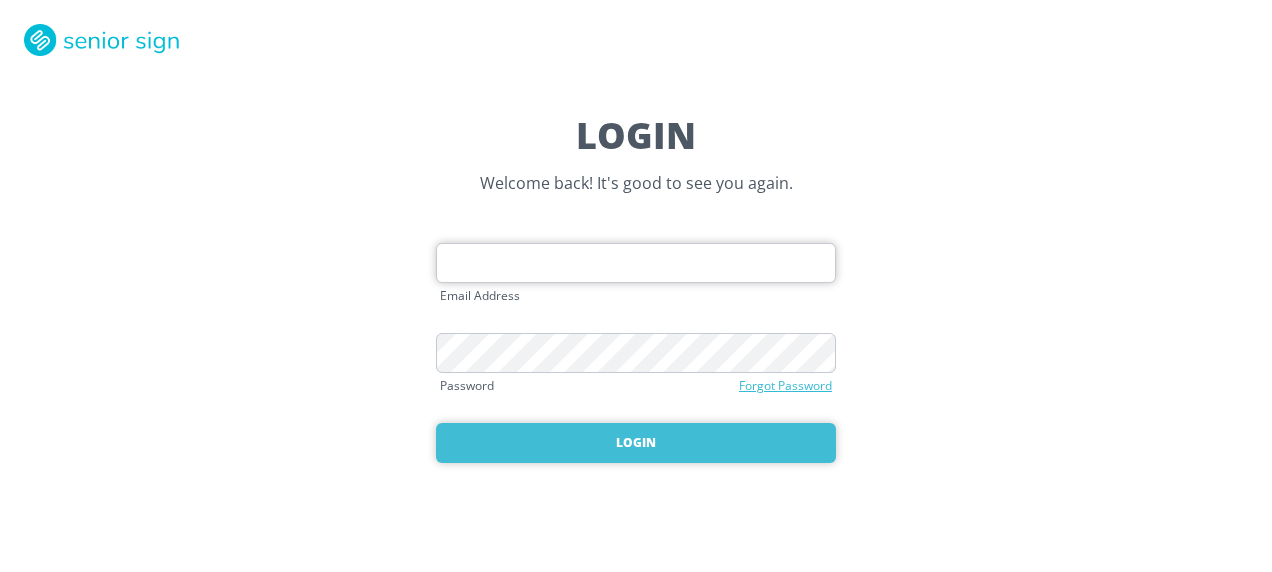 type on "[EMAIL]" 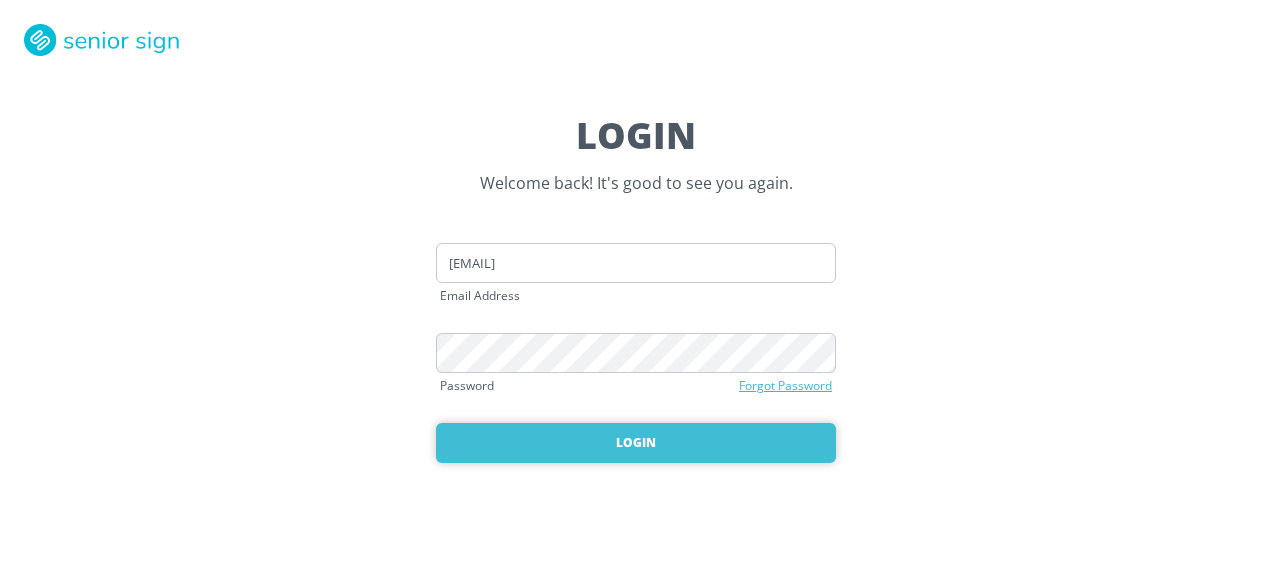 click on "Login" at bounding box center (636, 443) 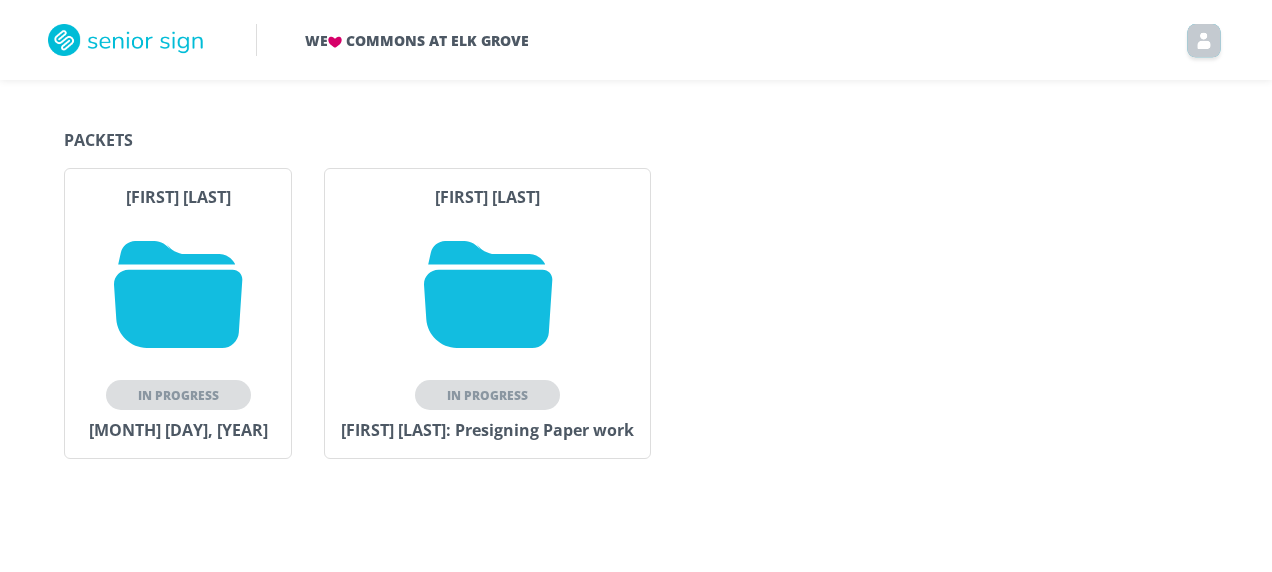 click on "In Progress" at bounding box center [487, 395] 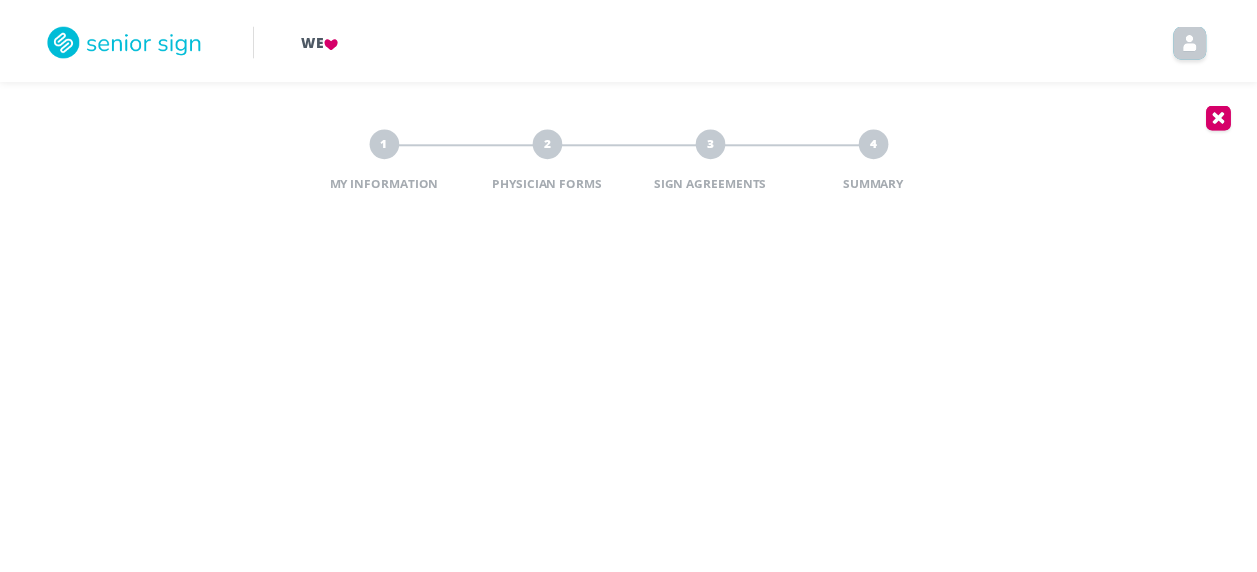 scroll, scrollTop: 0, scrollLeft: 0, axis: both 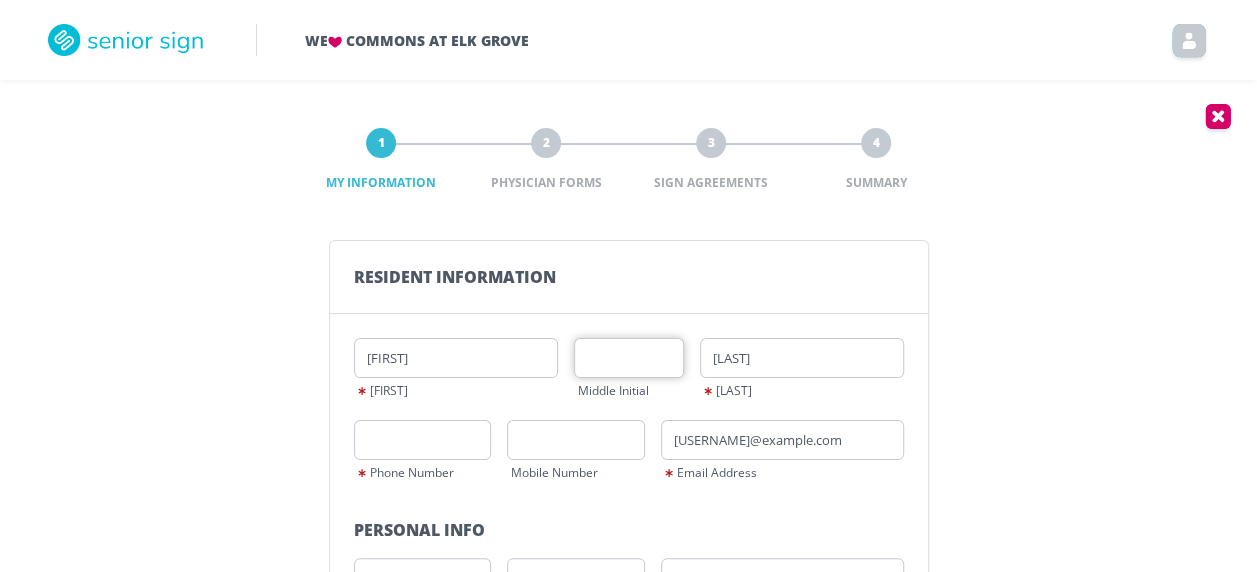 click at bounding box center (629, 358) 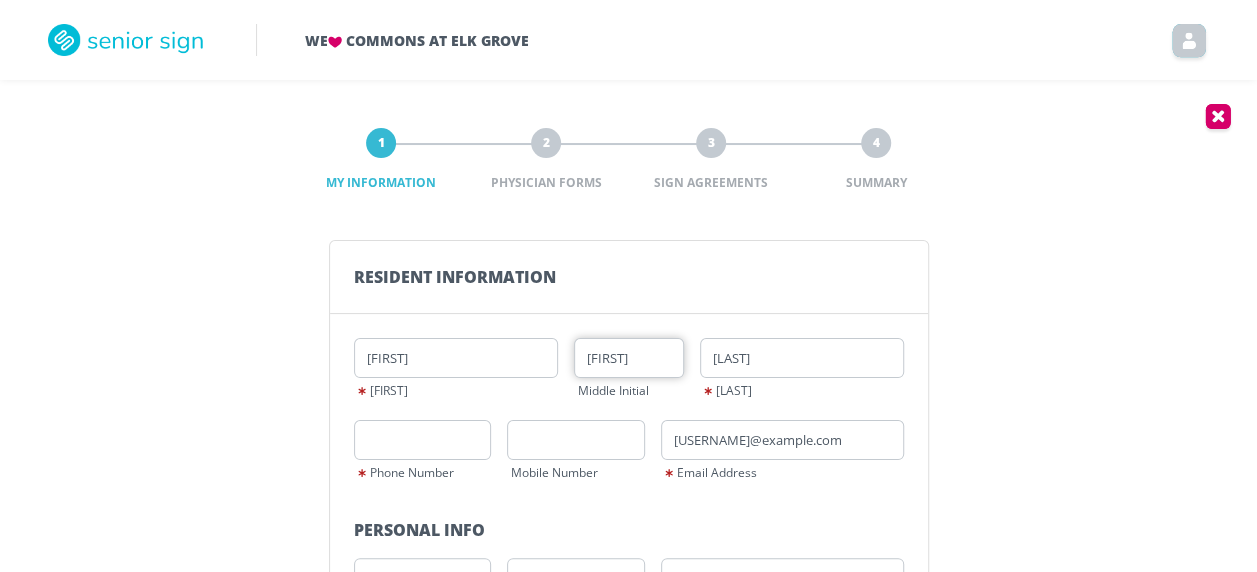 type on "[FIRST]" 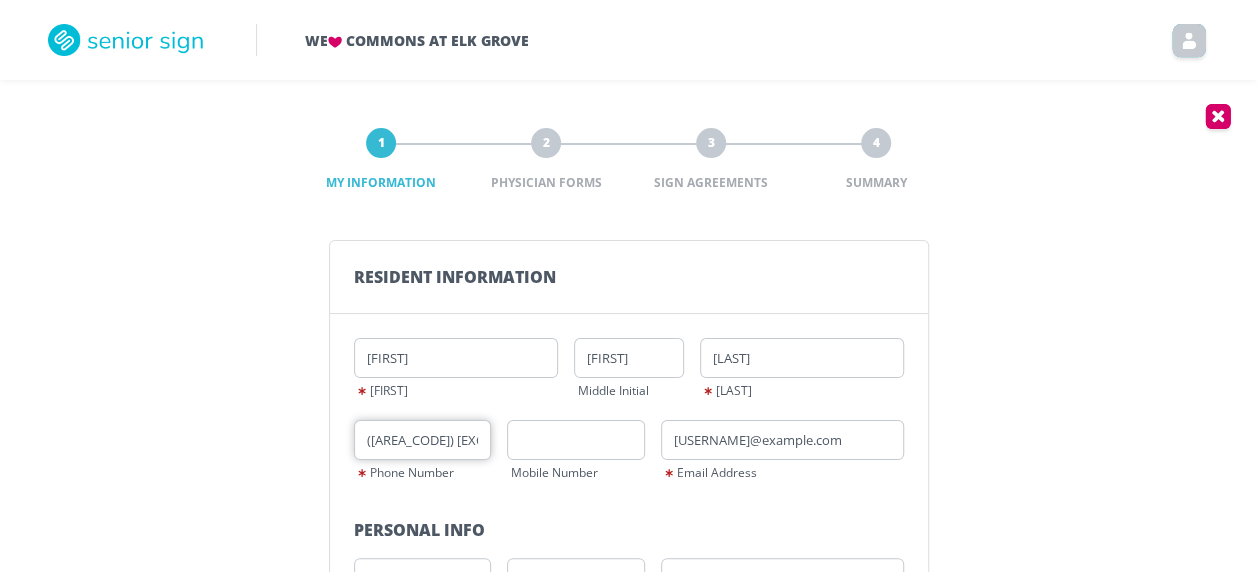 click on "([AREA_CODE]) [EXCHANGE]-[LINE]" at bounding box center [423, 440] 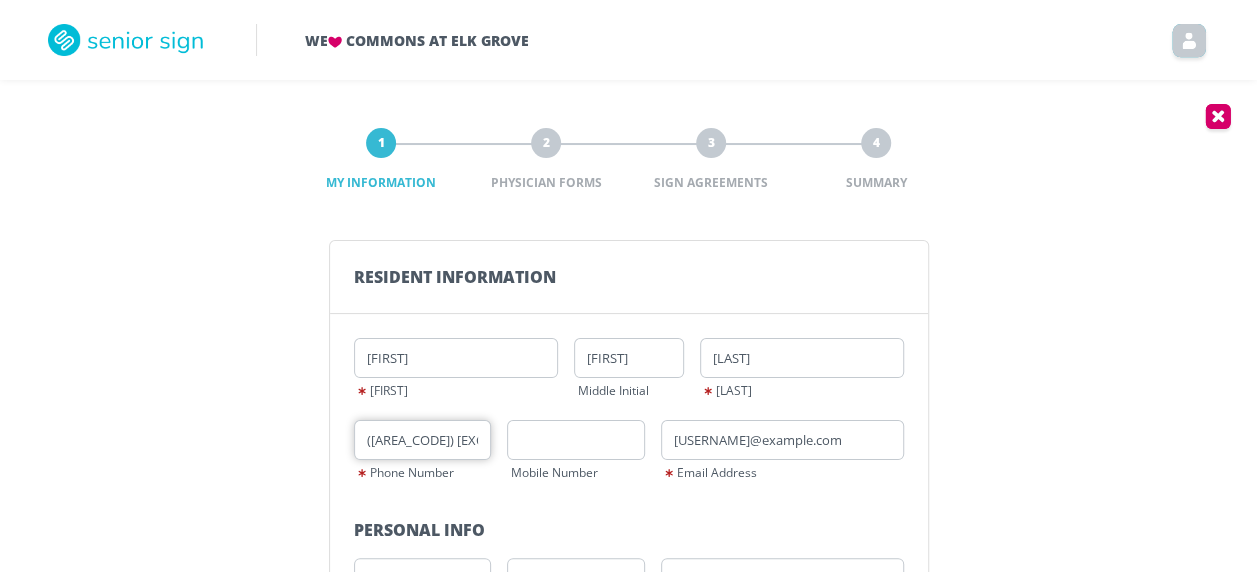 type on "([AREA_CODE]) [EXCHANGE]-[LINE]" 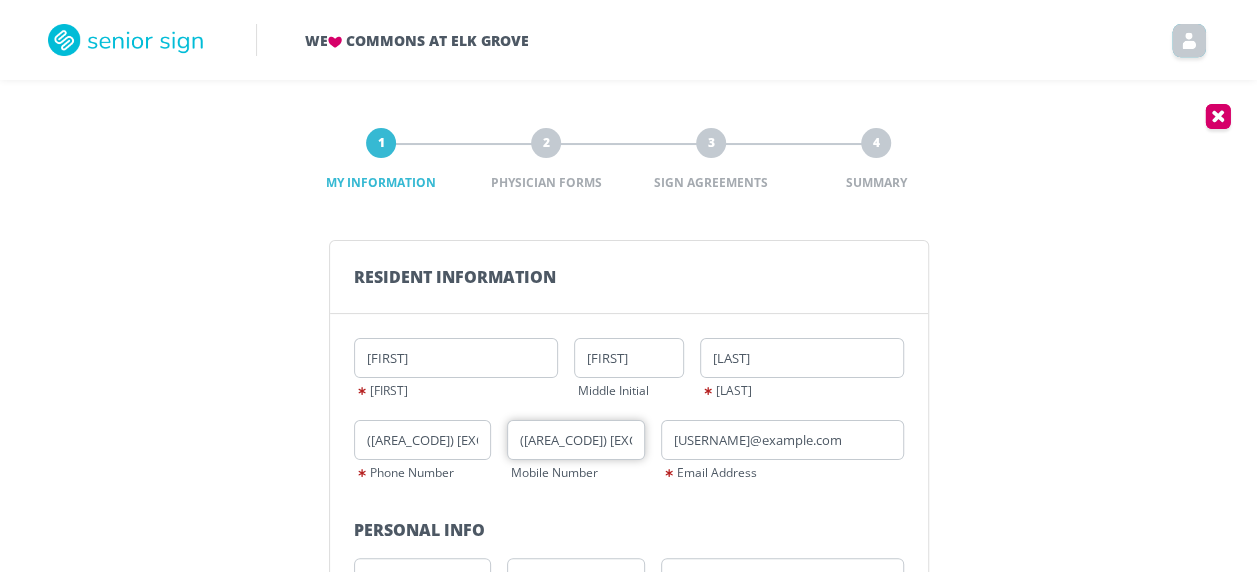 click on "([AREA_CODE]) [EXCHANGE]-[LINE]" at bounding box center [576, 440] 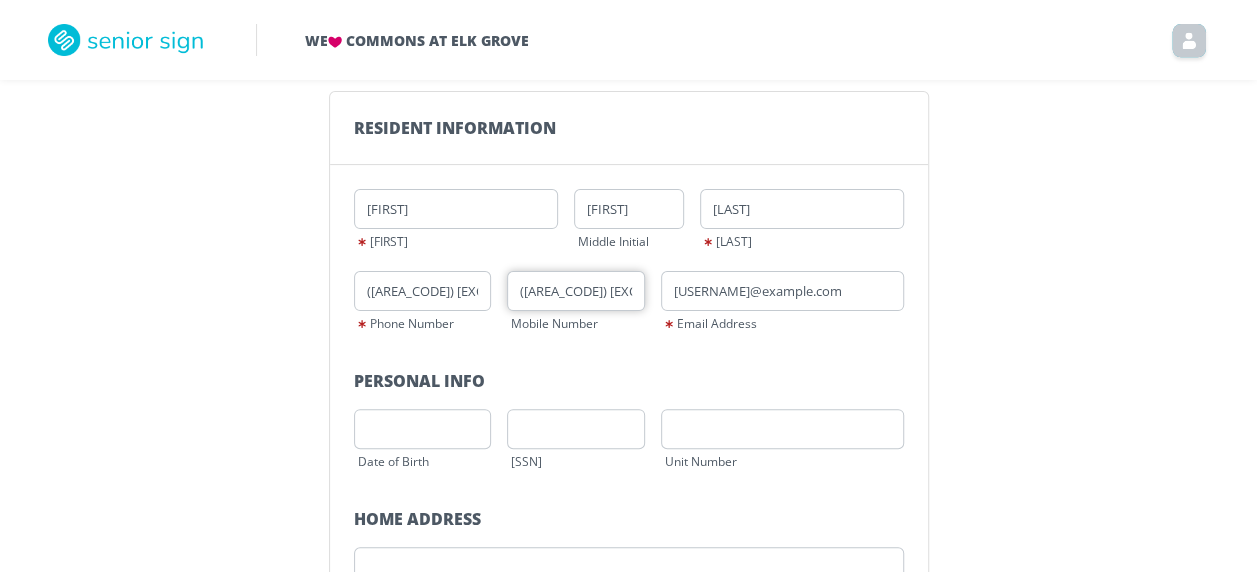 scroll, scrollTop: 188, scrollLeft: 0, axis: vertical 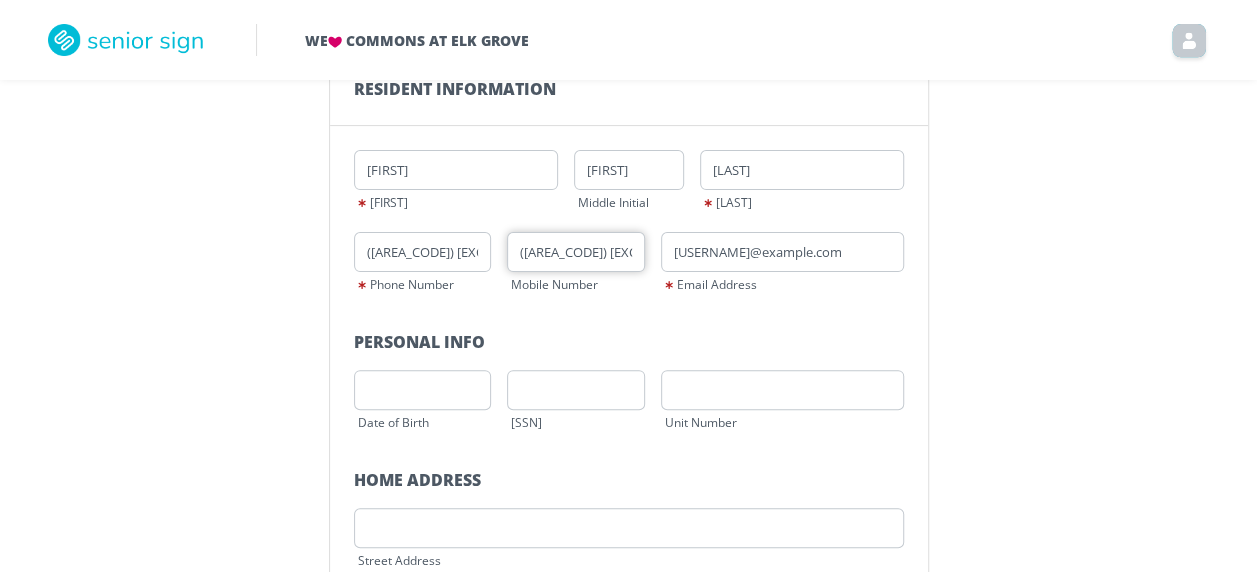 type on "([AREA_CODE]) [EXCHANGE]-[LINE]" 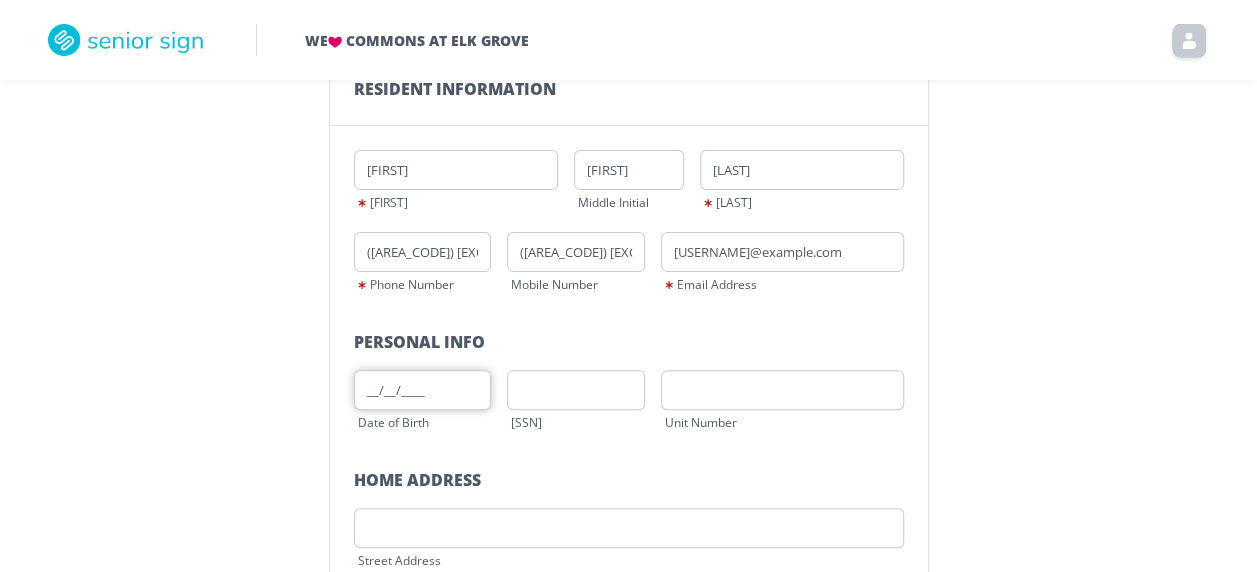 click on "__/__/____" at bounding box center (423, 252) 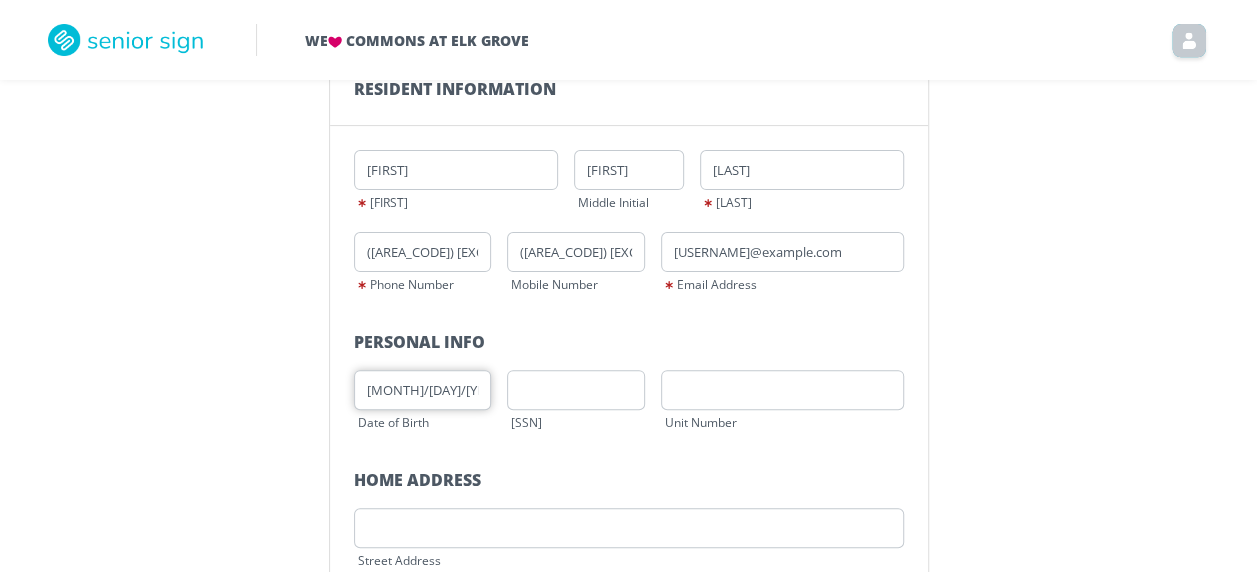 type on "[MONTH]/[DAY]/[YEAR]" 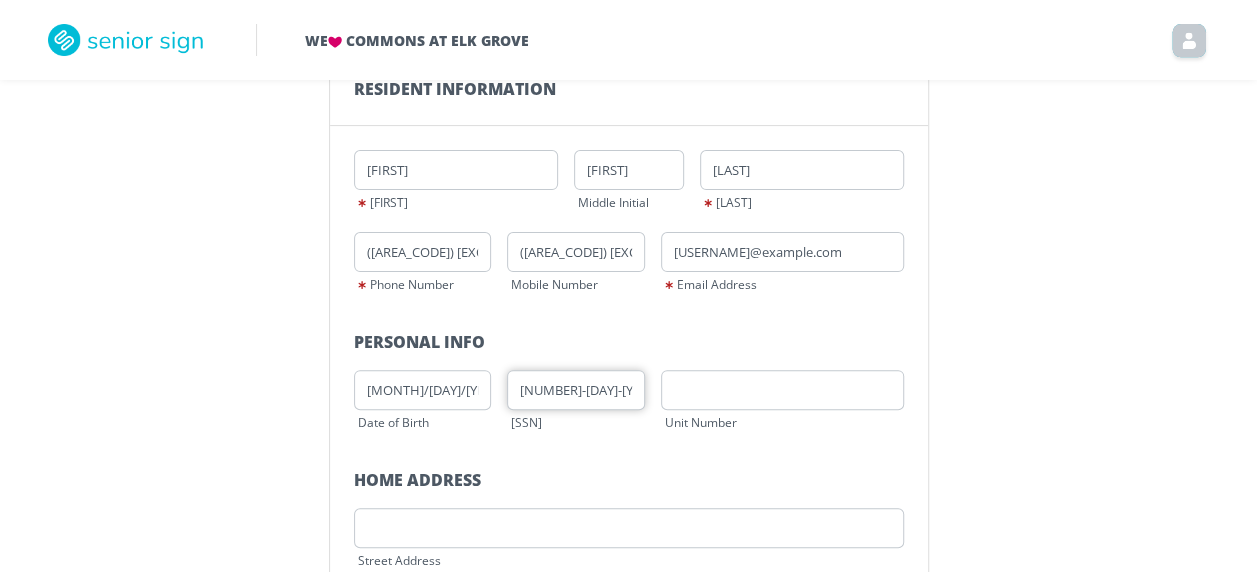 click on "[NUMBER]-[DAY]-[YEAR]" at bounding box center (576, 390) 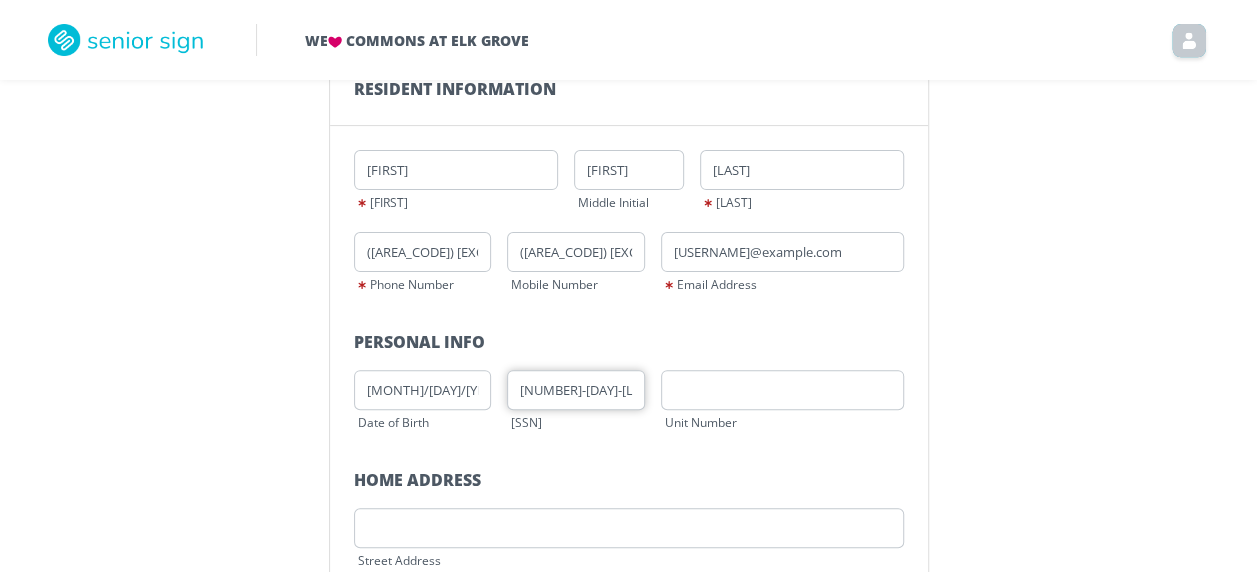 type on "[NUMBER]-[DAY]-[LINE]" 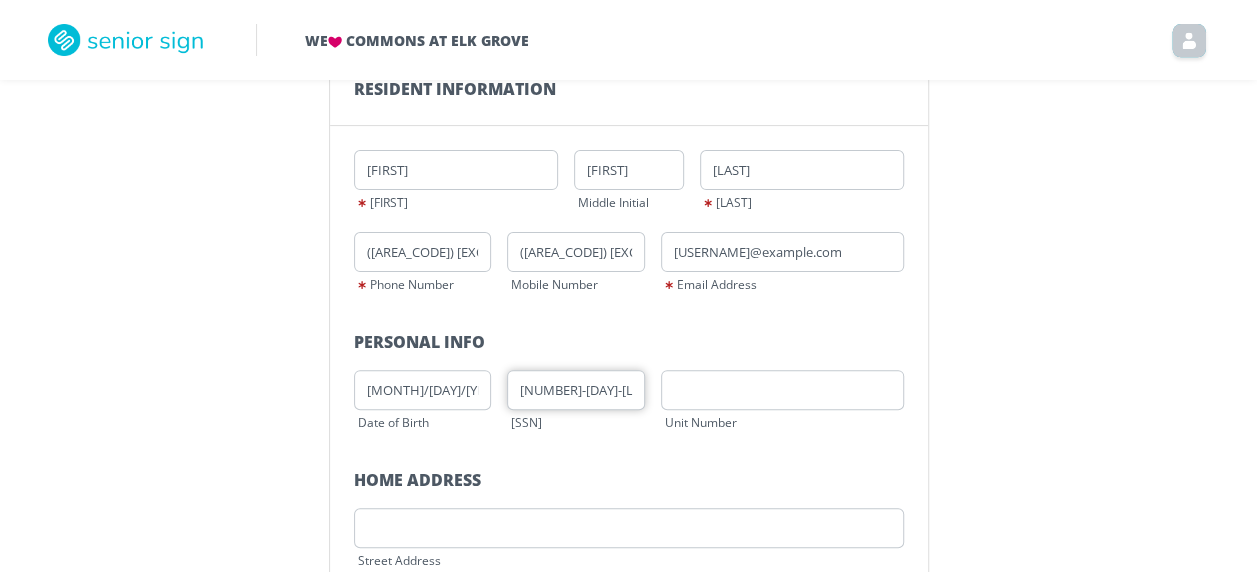 click on "[NUMBER]-[DAY]-[LINE]" at bounding box center [576, 390] 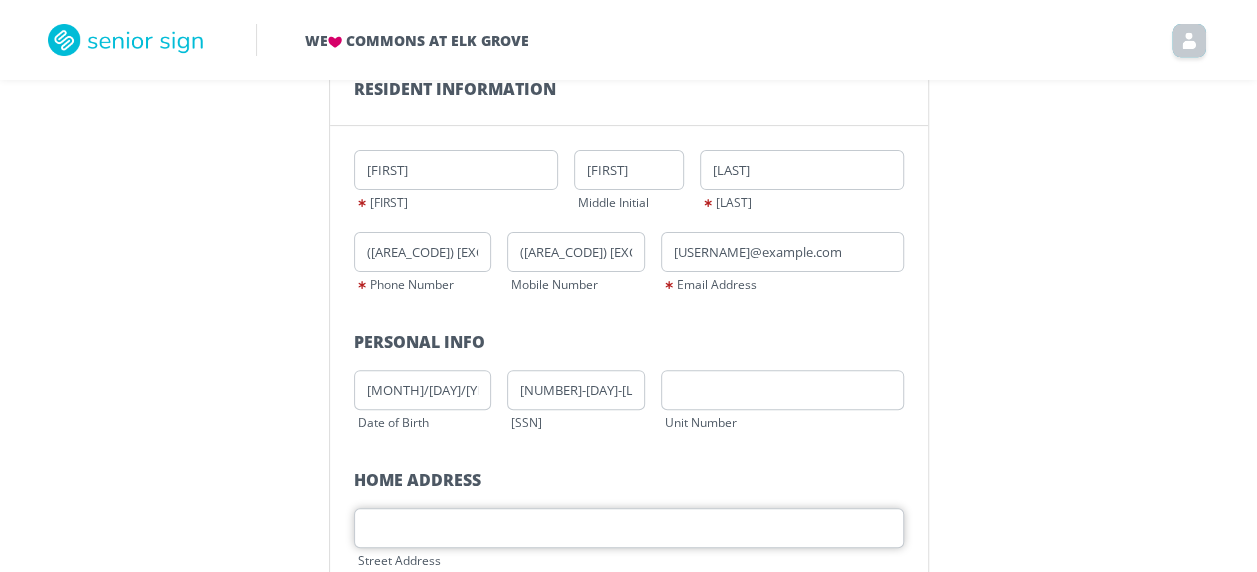 click at bounding box center (629, 528) 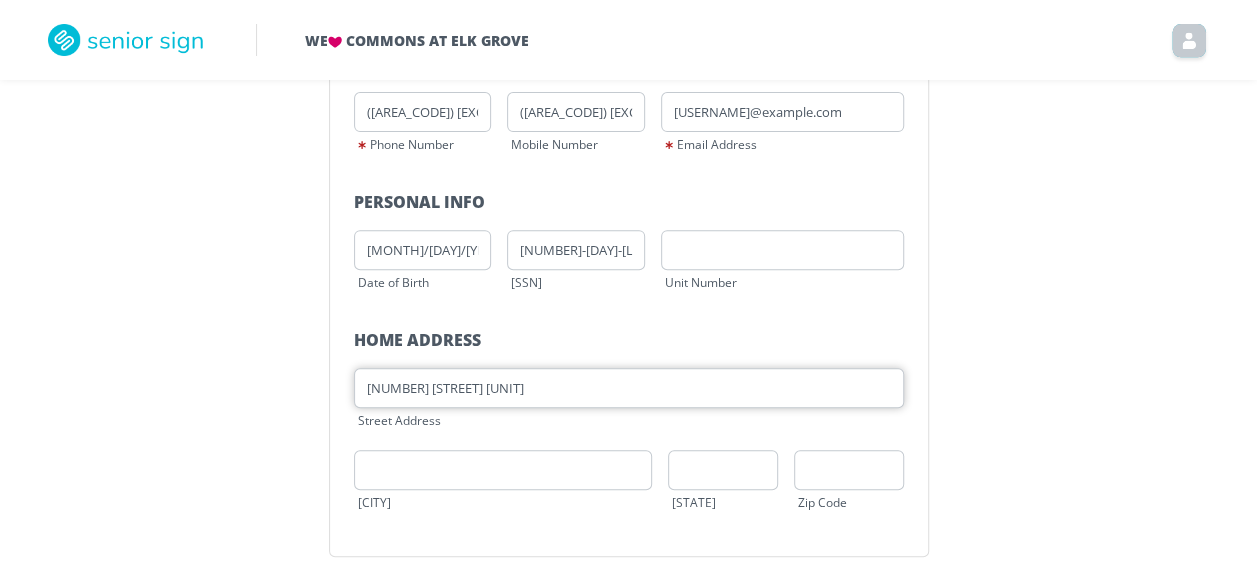 scroll, scrollTop: 432, scrollLeft: 0, axis: vertical 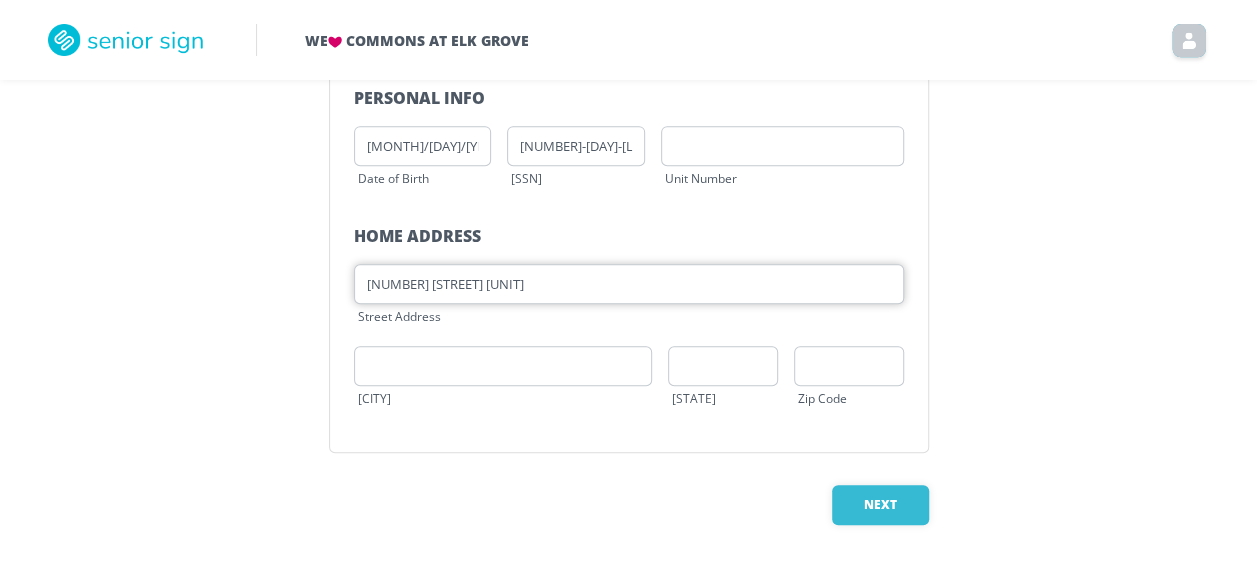 type on "[NUMBER] [STREET] [UNIT]" 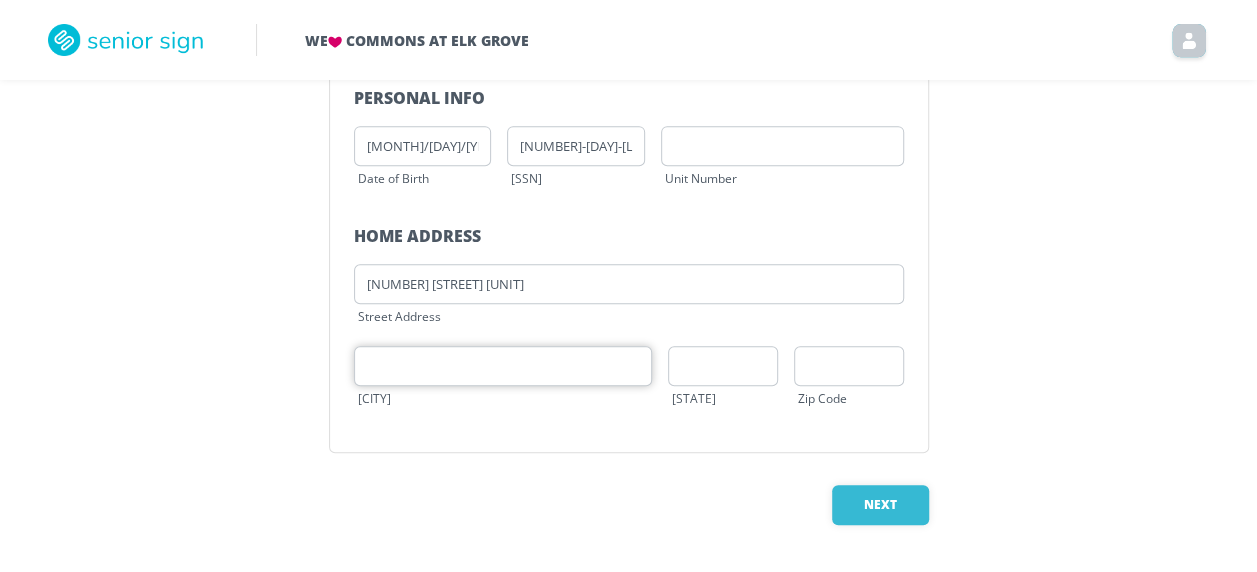 click at bounding box center (503, 366) 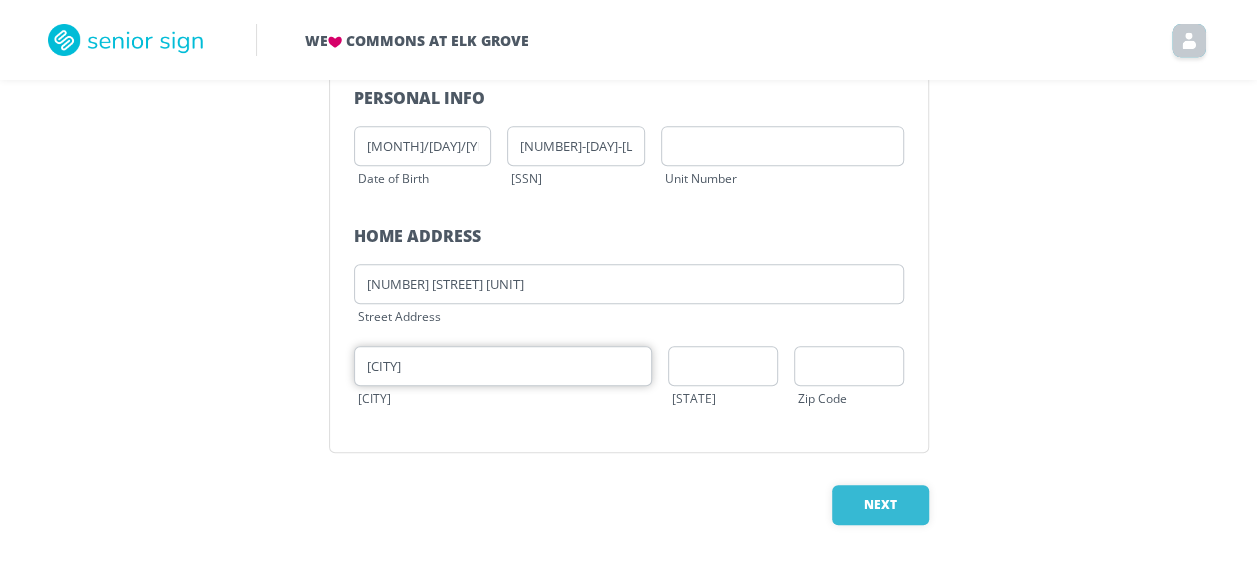 type on "[CITY]" 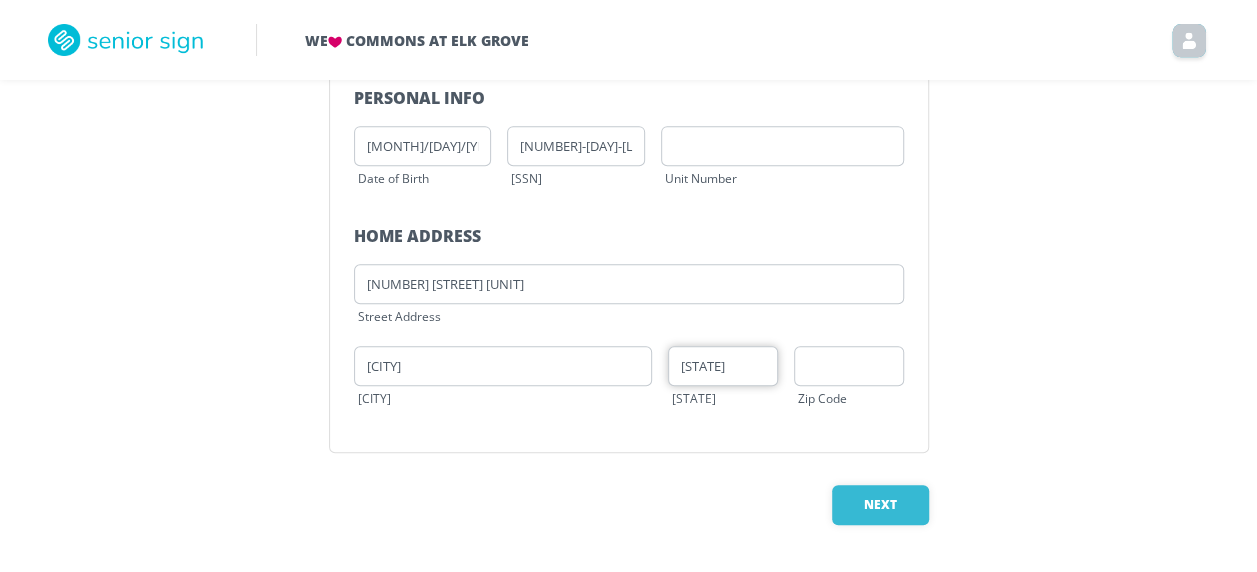 type on "[STATE]" 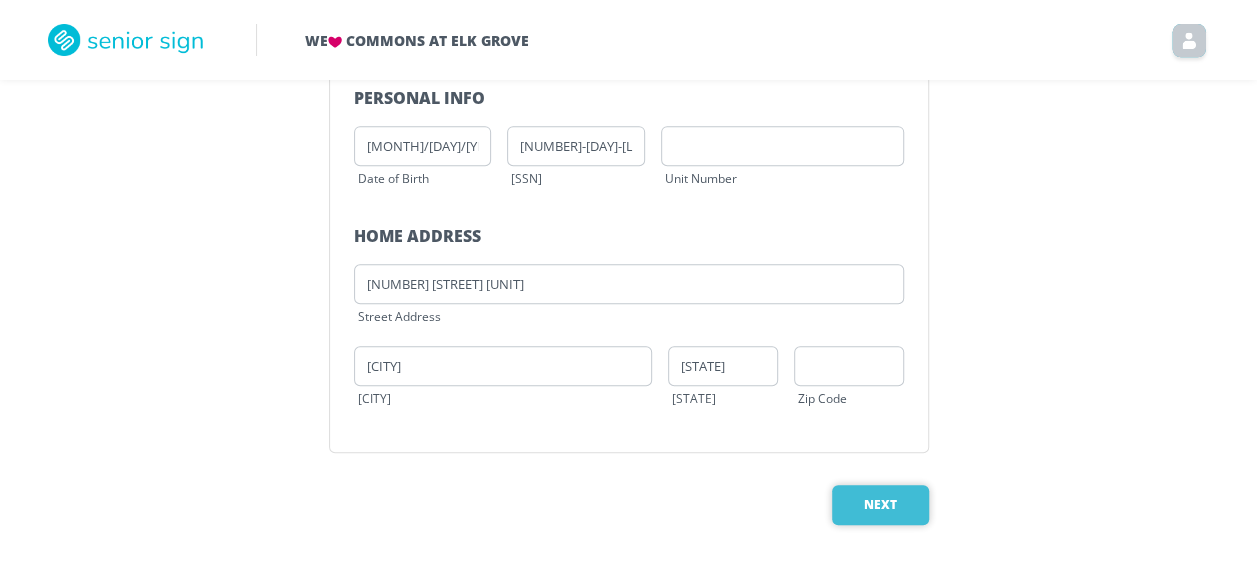 type 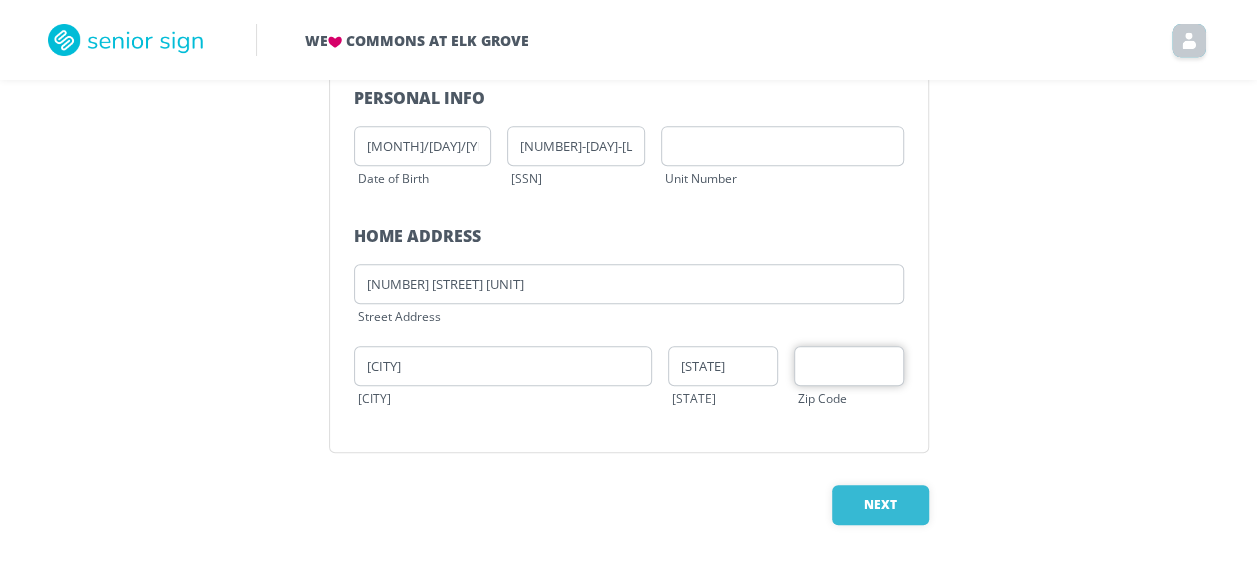 click at bounding box center [849, 366] 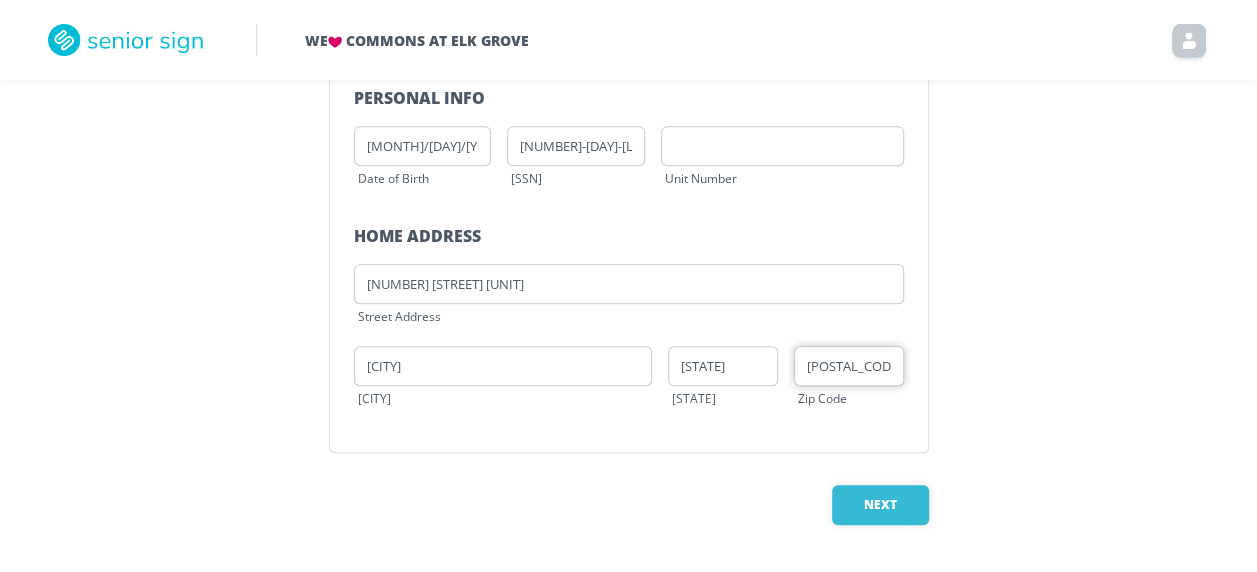 type on "[POSTAL_CODE]" 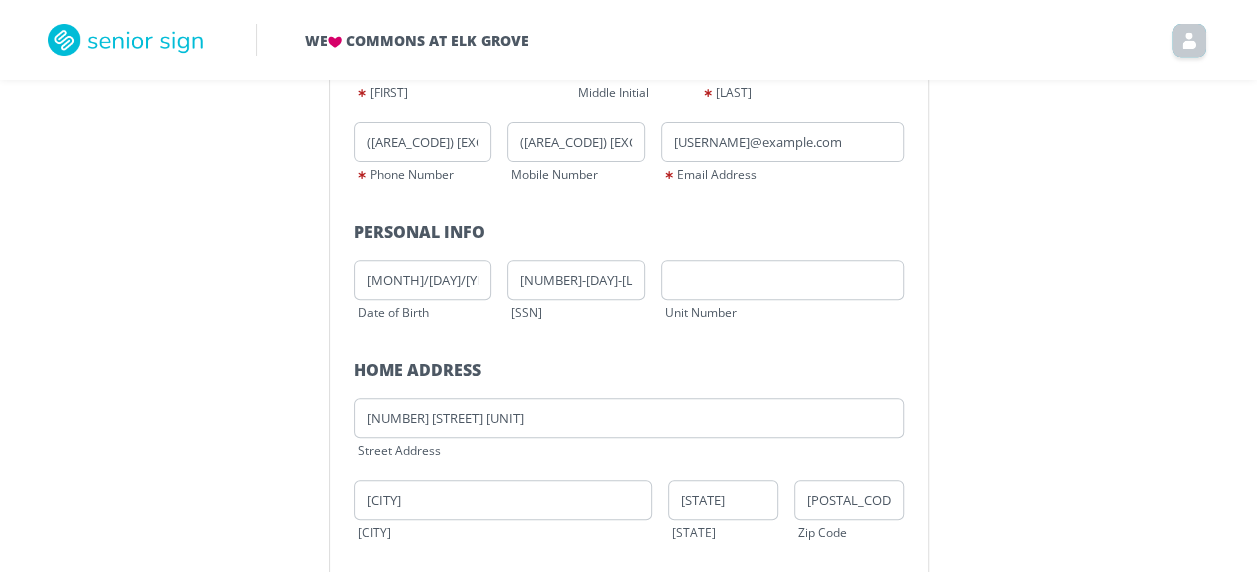 scroll, scrollTop: 432, scrollLeft: 0, axis: vertical 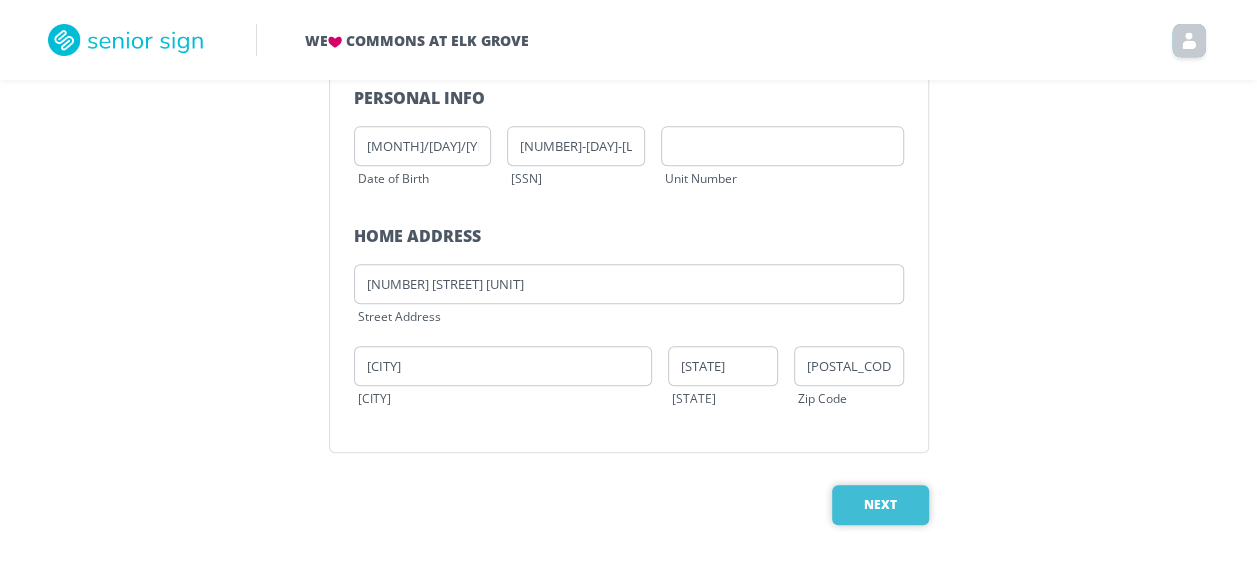 click on "Next" at bounding box center [880, 505] 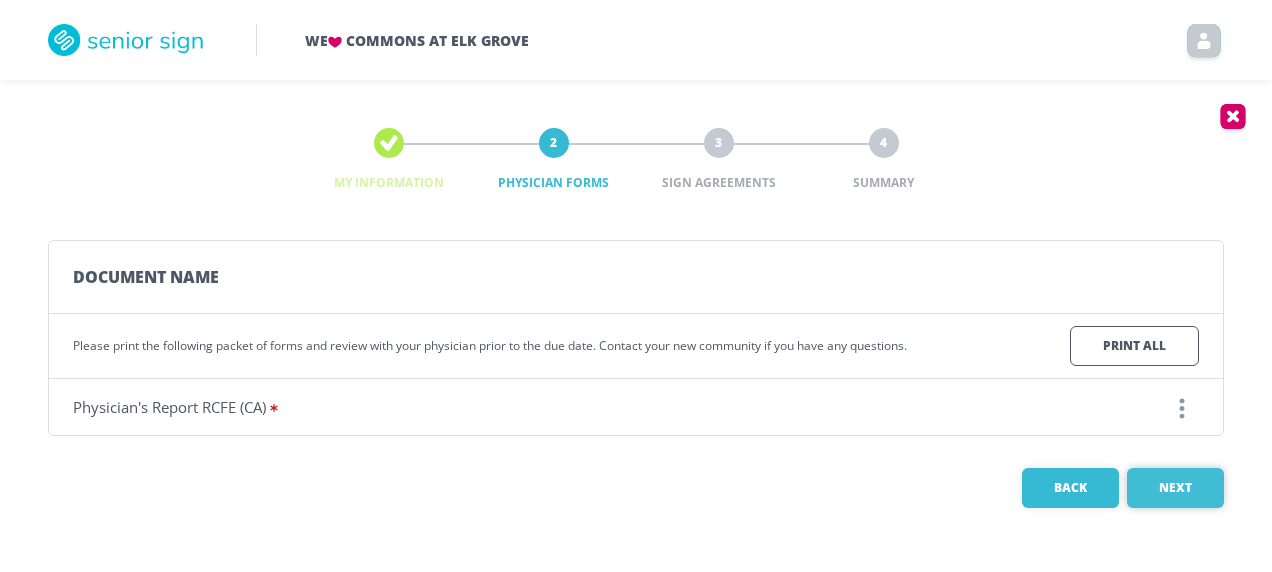 click on "Next" at bounding box center [1175, 488] 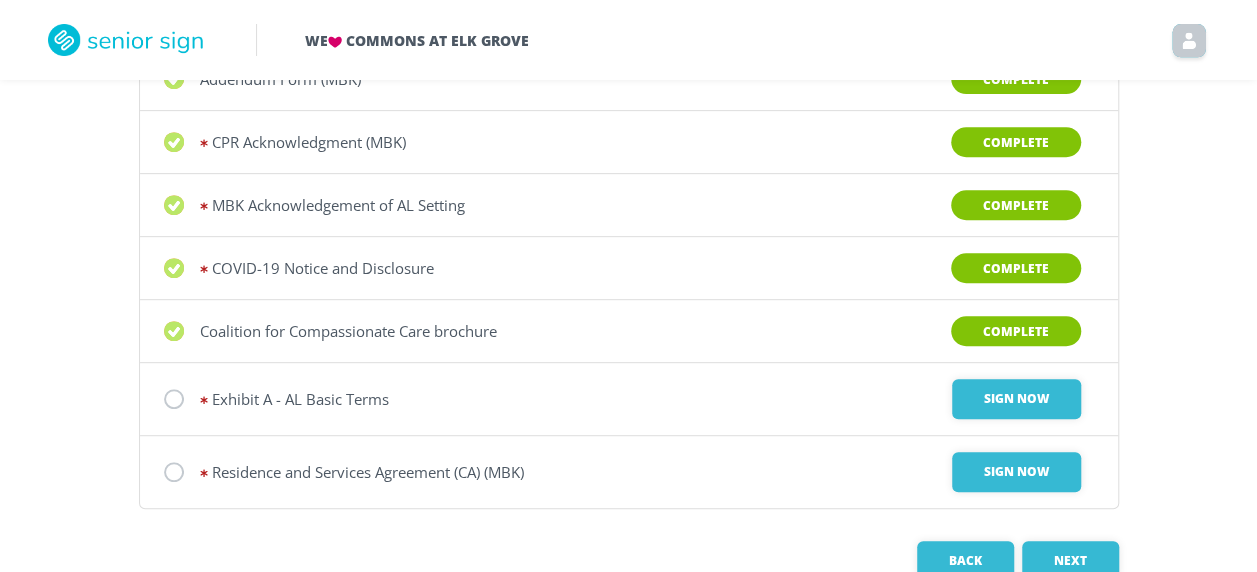 scroll, scrollTop: 376, scrollLeft: 0, axis: vertical 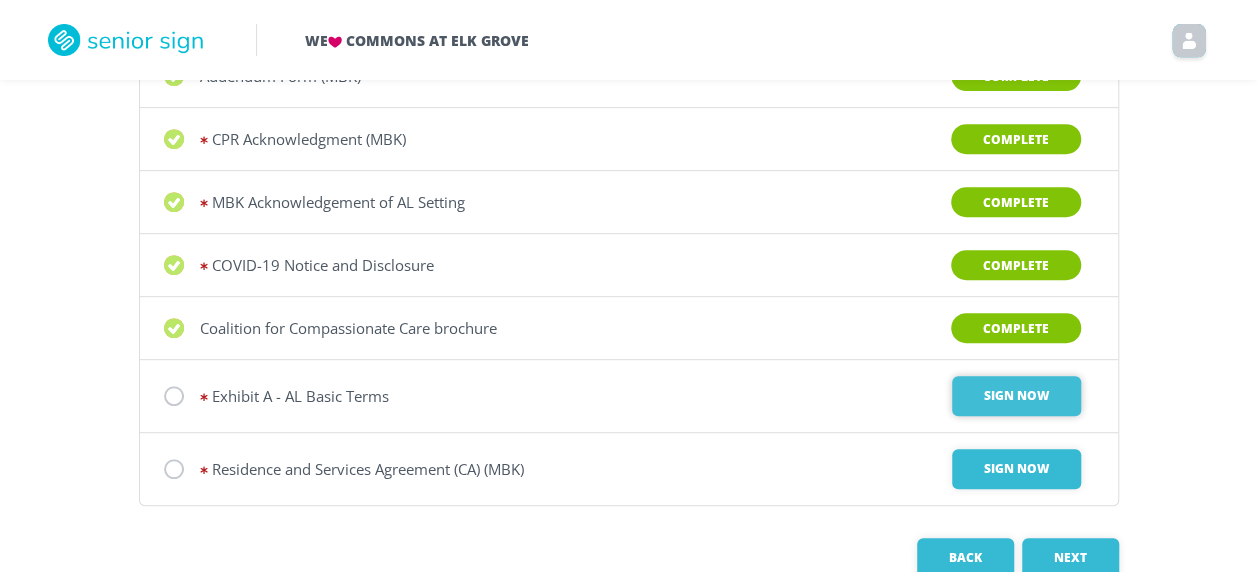 click on "Sign Now" at bounding box center (1016, 396) 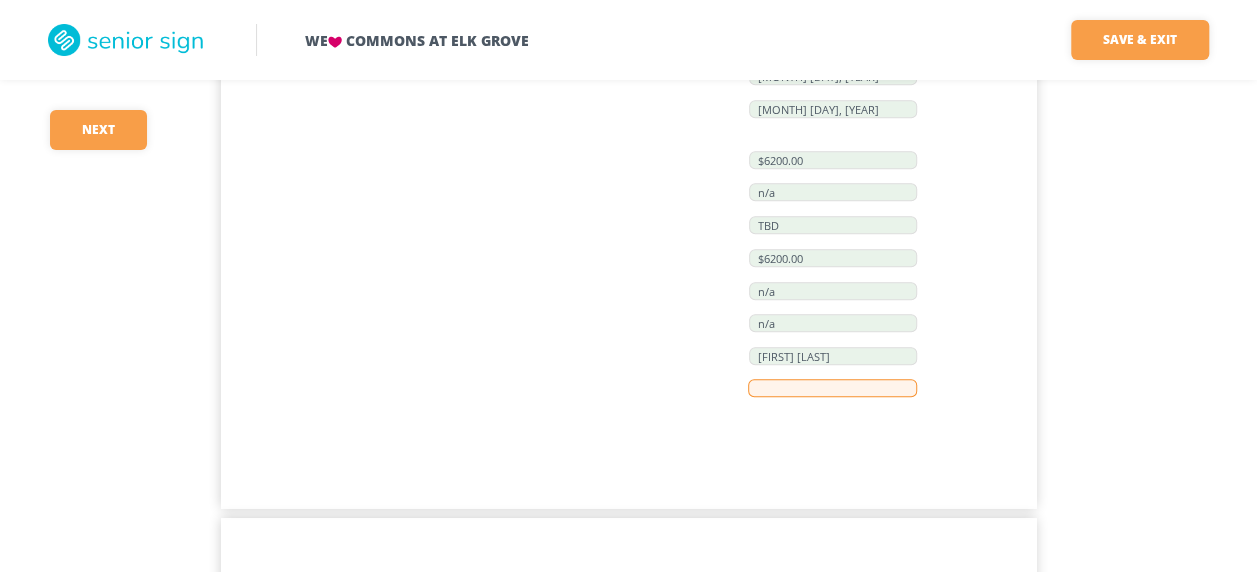 scroll, scrollTop: 699, scrollLeft: 0, axis: vertical 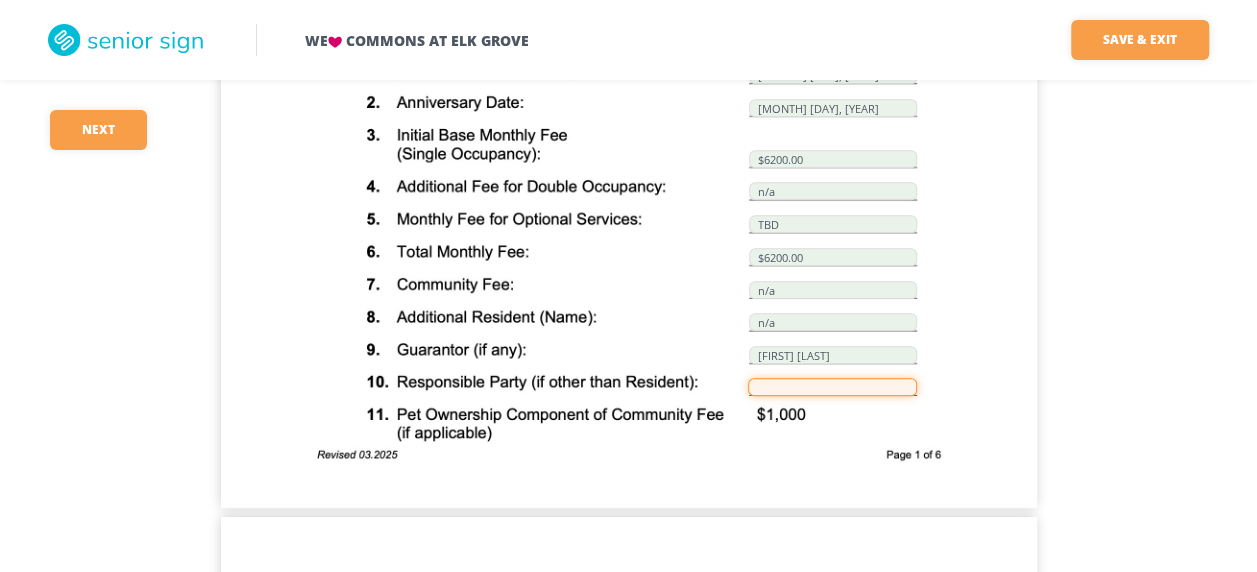 click at bounding box center [832, 387] 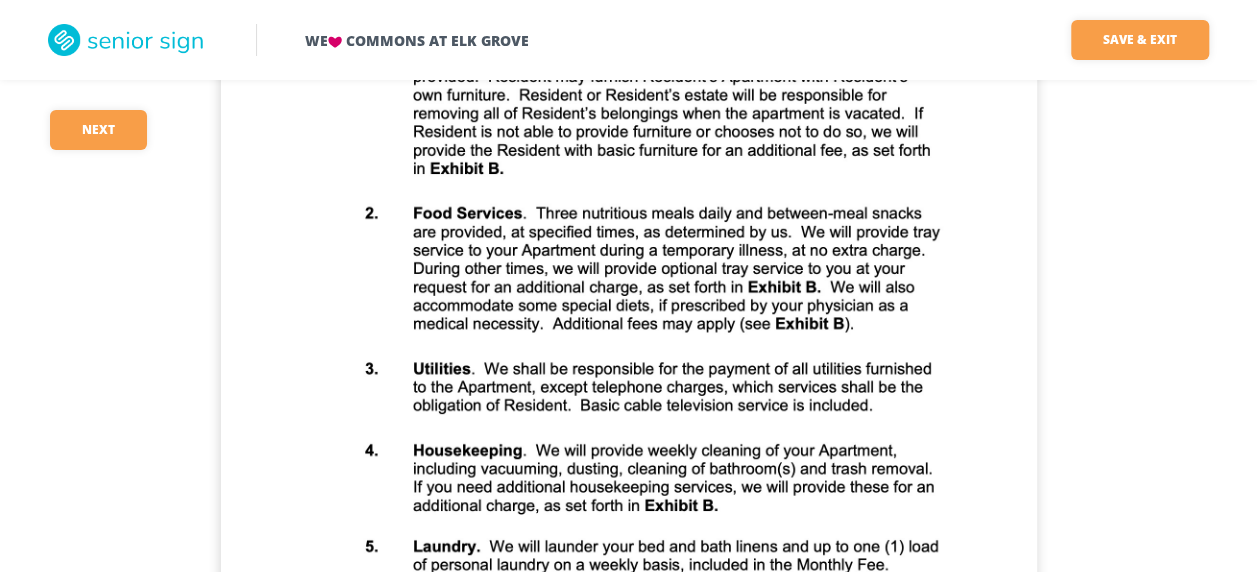 scroll, scrollTop: 1413, scrollLeft: 0, axis: vertical 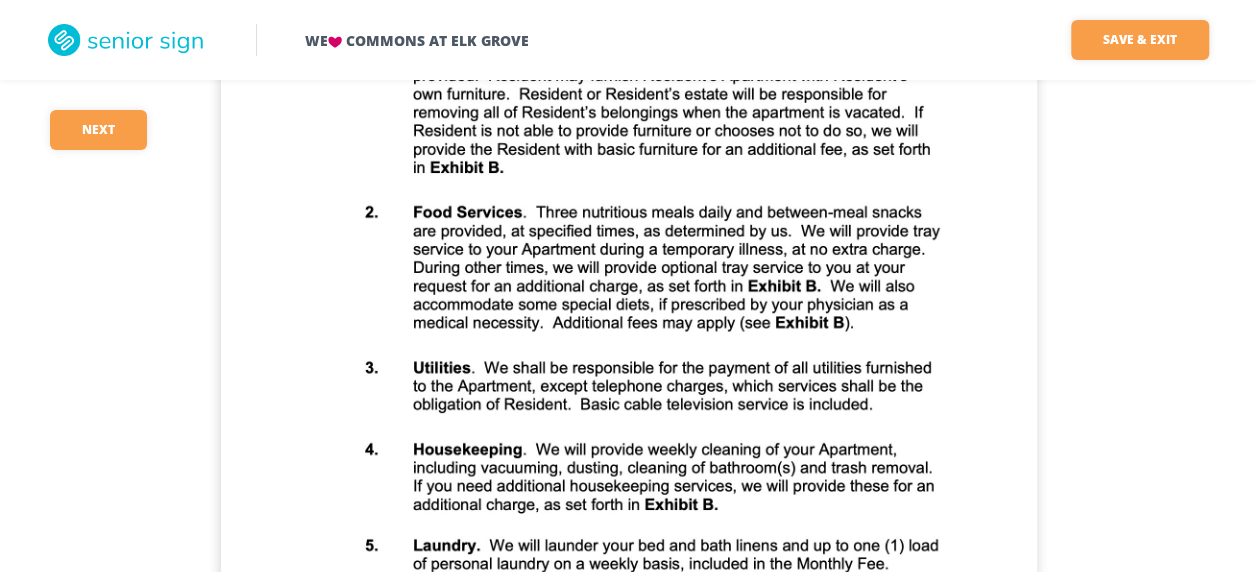 type on "[FIRST] [LAST]" 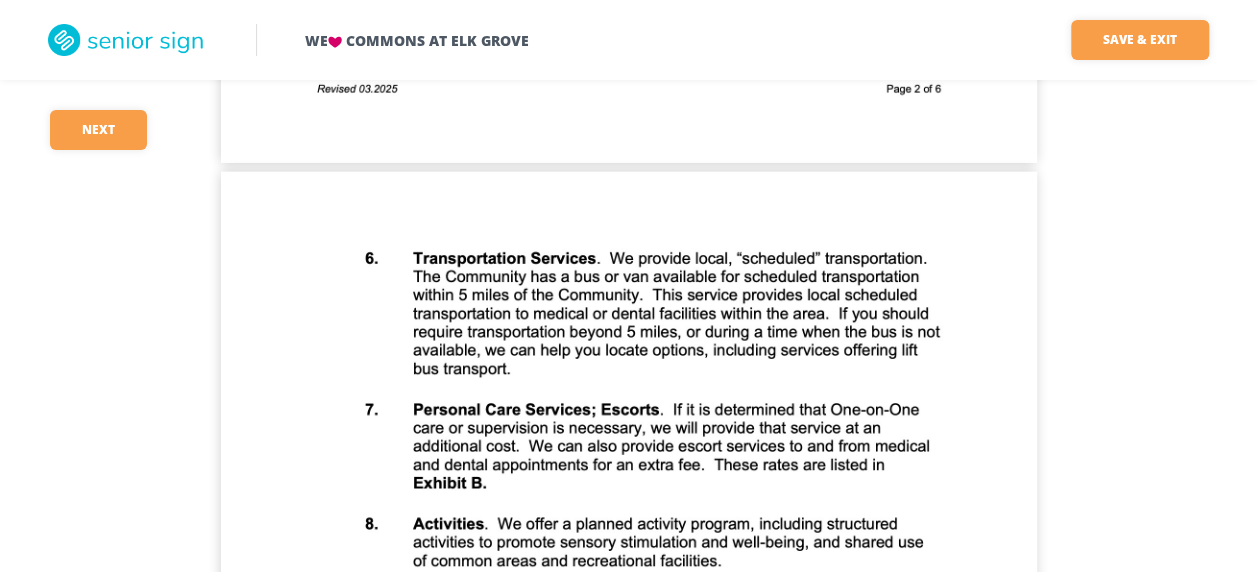 scroll, scrollTop: 2121, scrollLeft: 0, axis: vertical 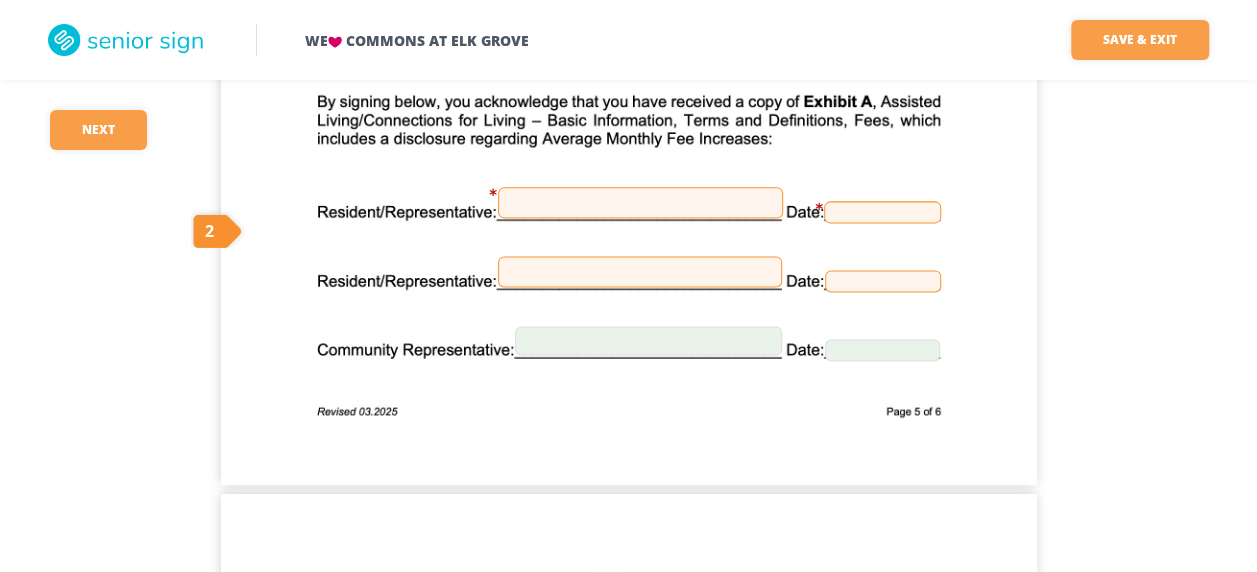 click at bounding box center (640, 202) 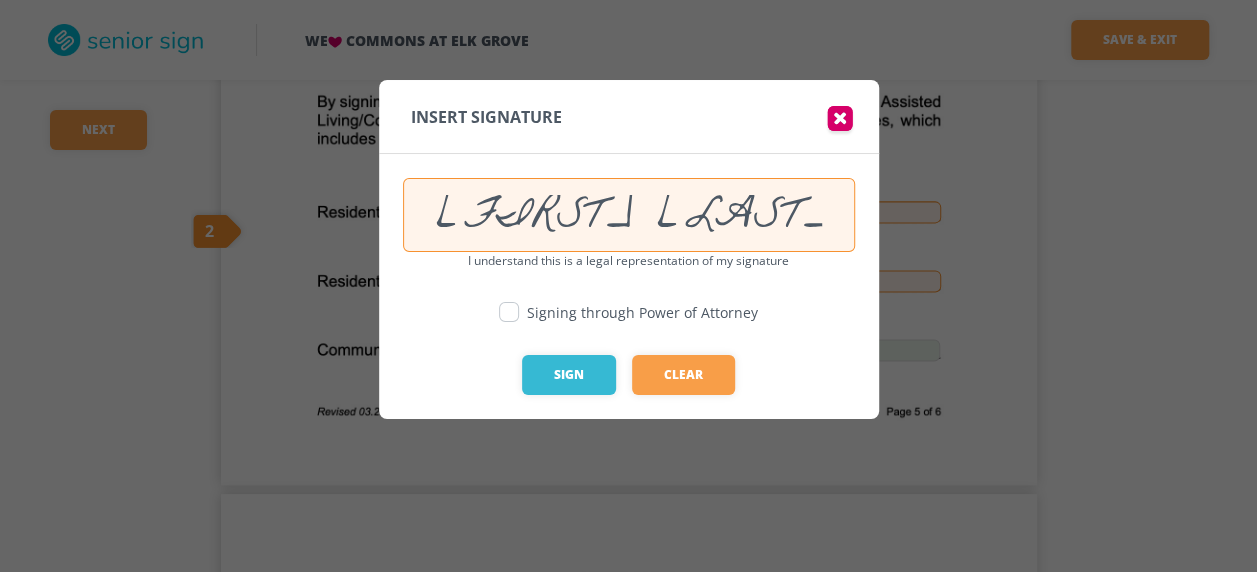 click at bounding box center [509, 312] 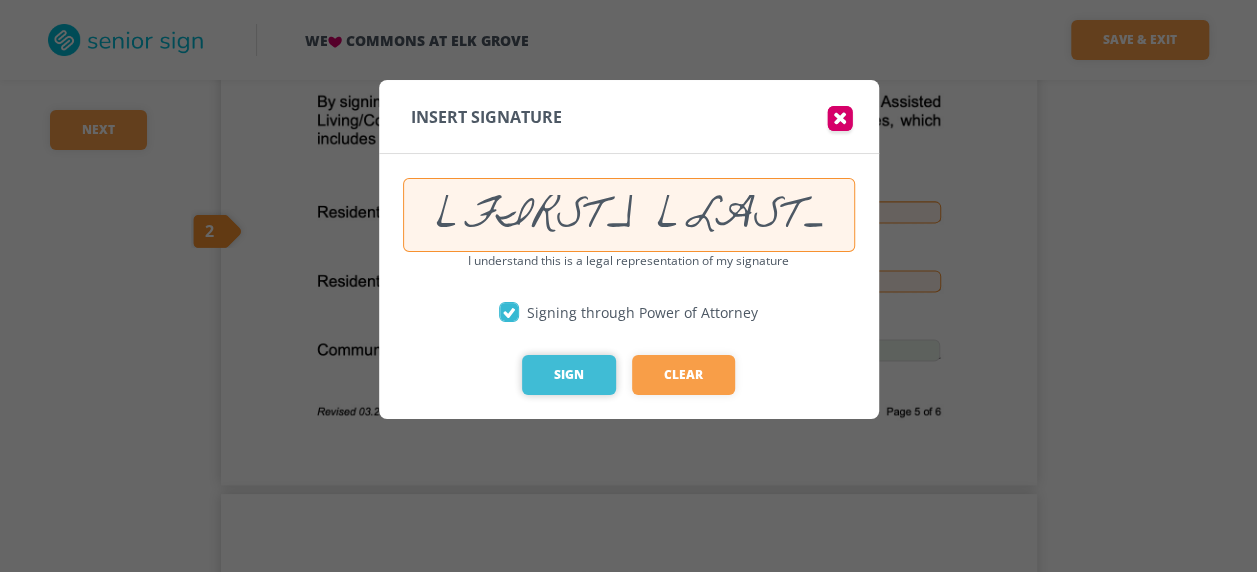 click on "Sign" at bounding box center (569, 375) 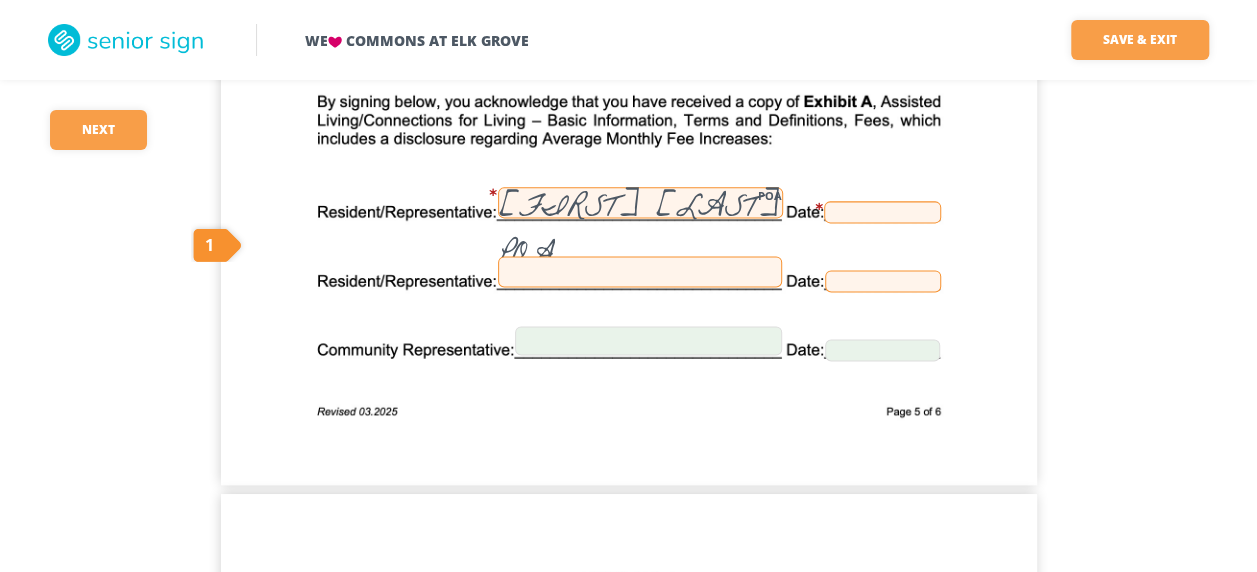 click at bounding box center (882, 212) 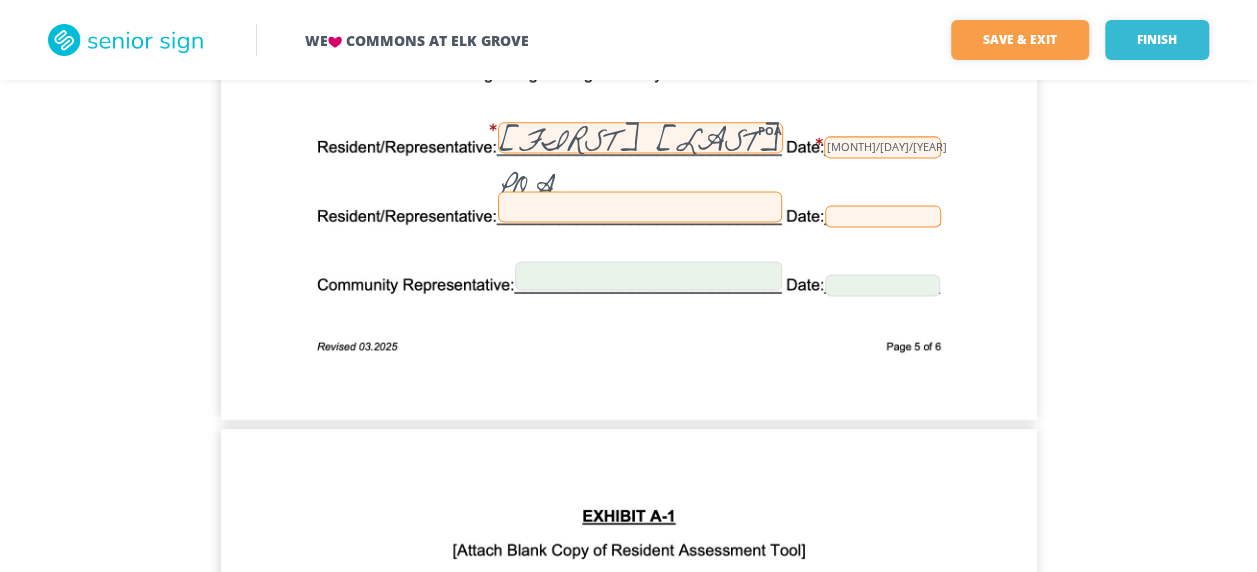 scroll, scrollTop: 5044, scrollLeft: 0, axis: vertical 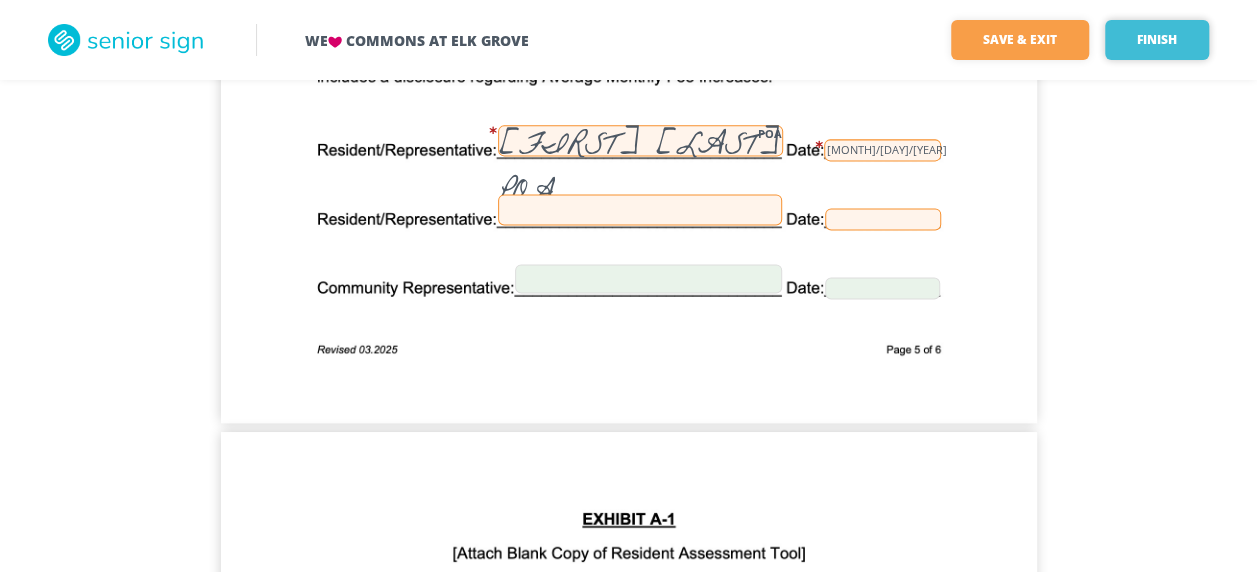 click on "Finish" at bounding box center [1157, 40] 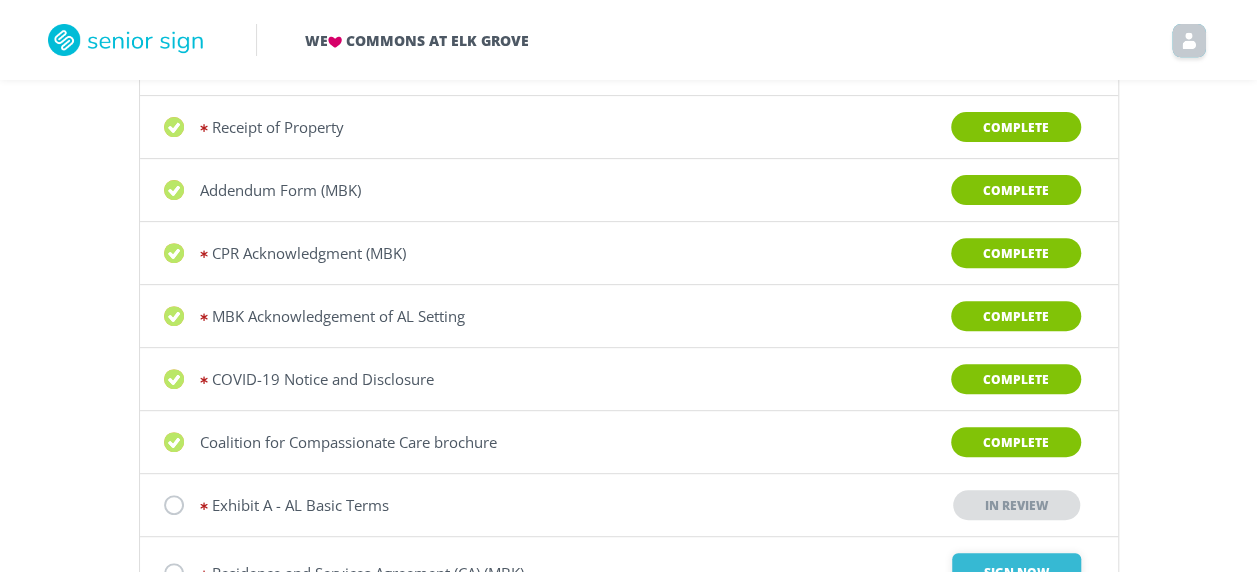 scroll, scrollTop: 416, scrollLeft: 0, axis: vertical 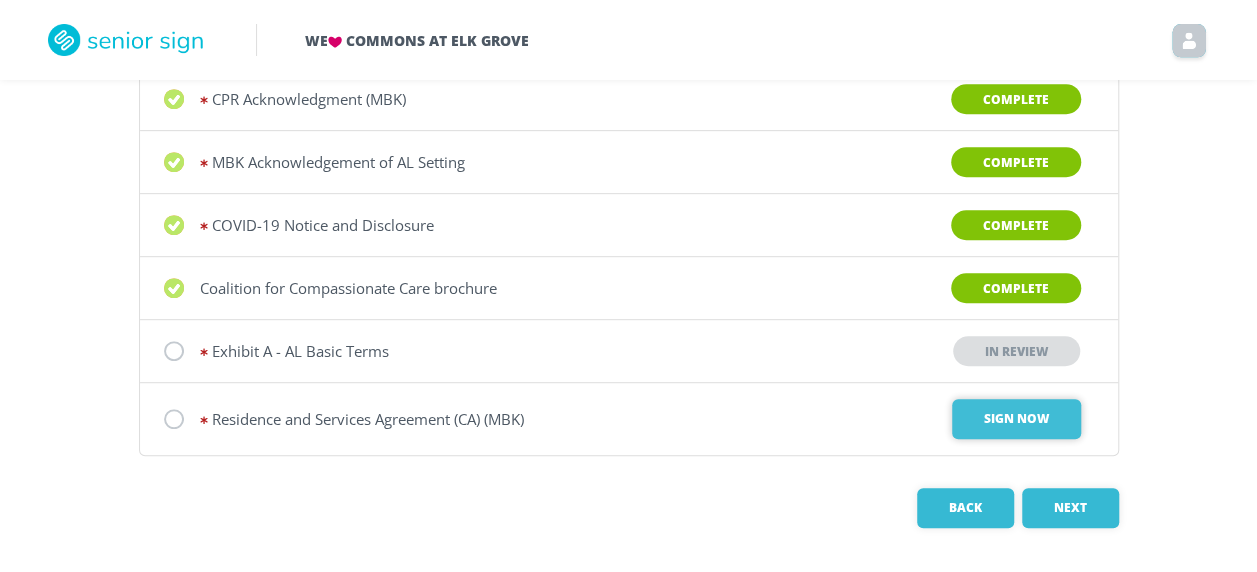 click on "Sign Now" at bounding box center [1016, 419] 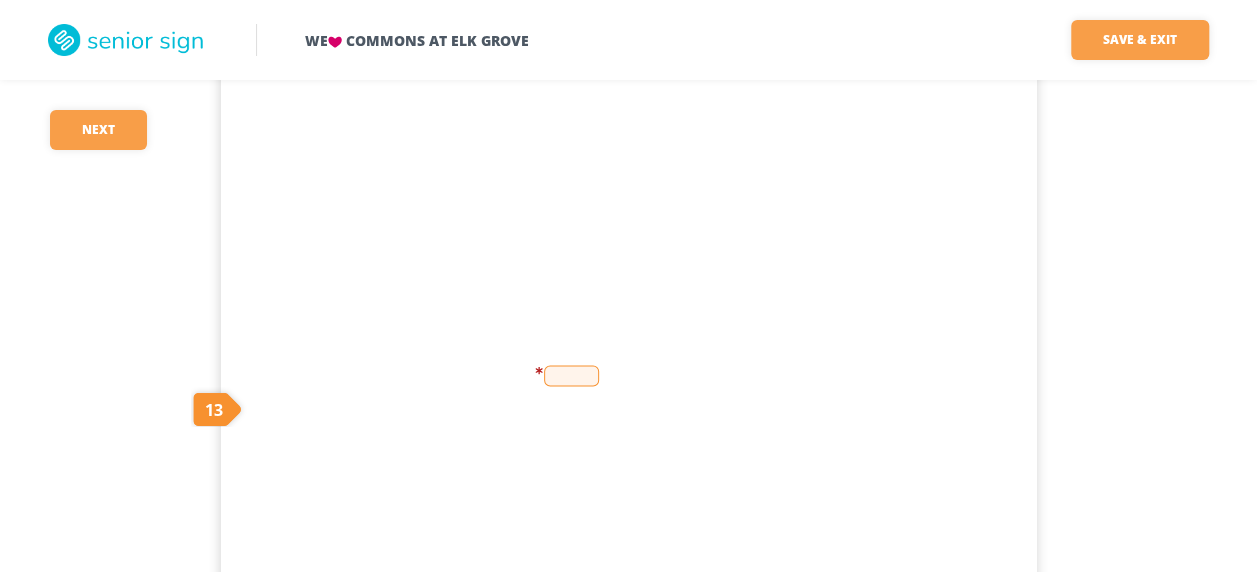 scroll, scrollTop: 1699, scrollLeft: 0, axis: vertical 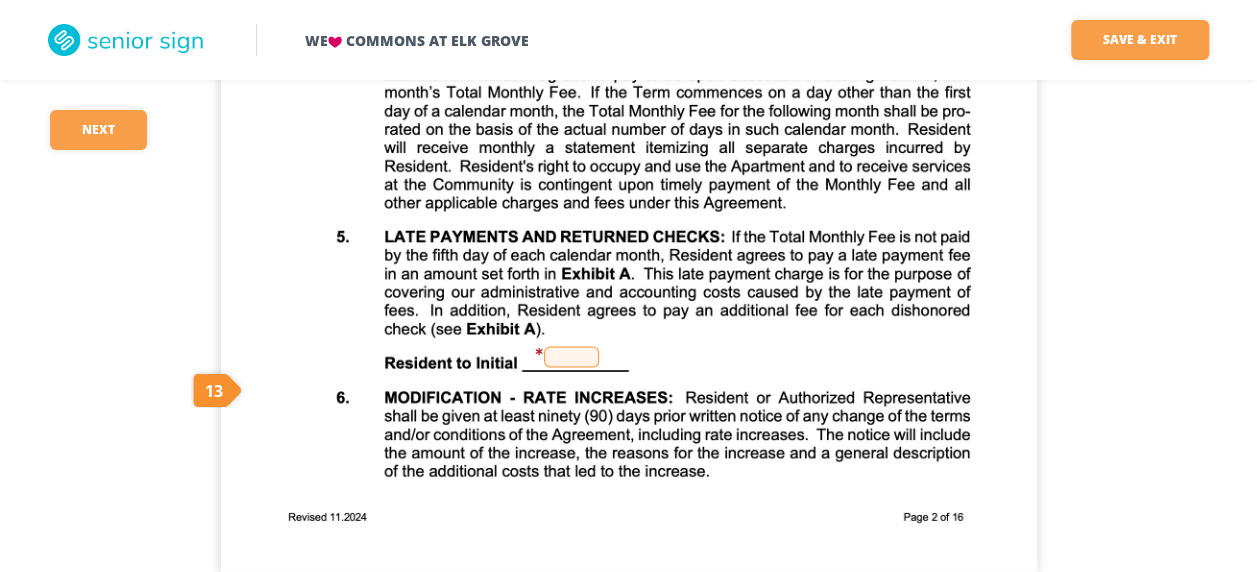 click at bounding box center (571, 356) 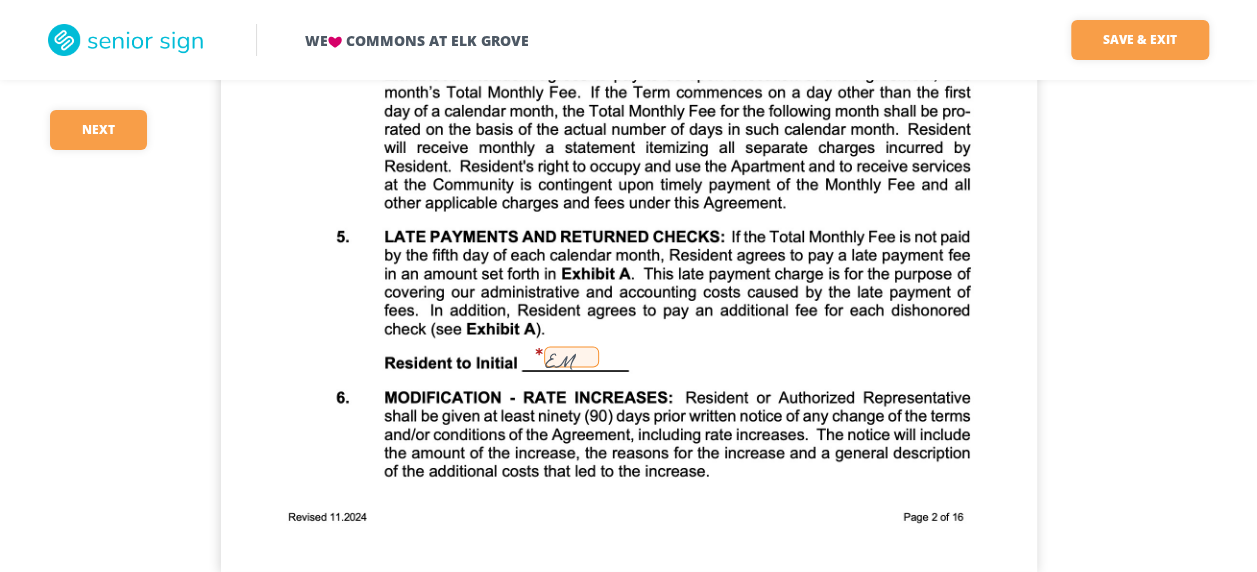 click on "EM" at bounding box center (571, 356) 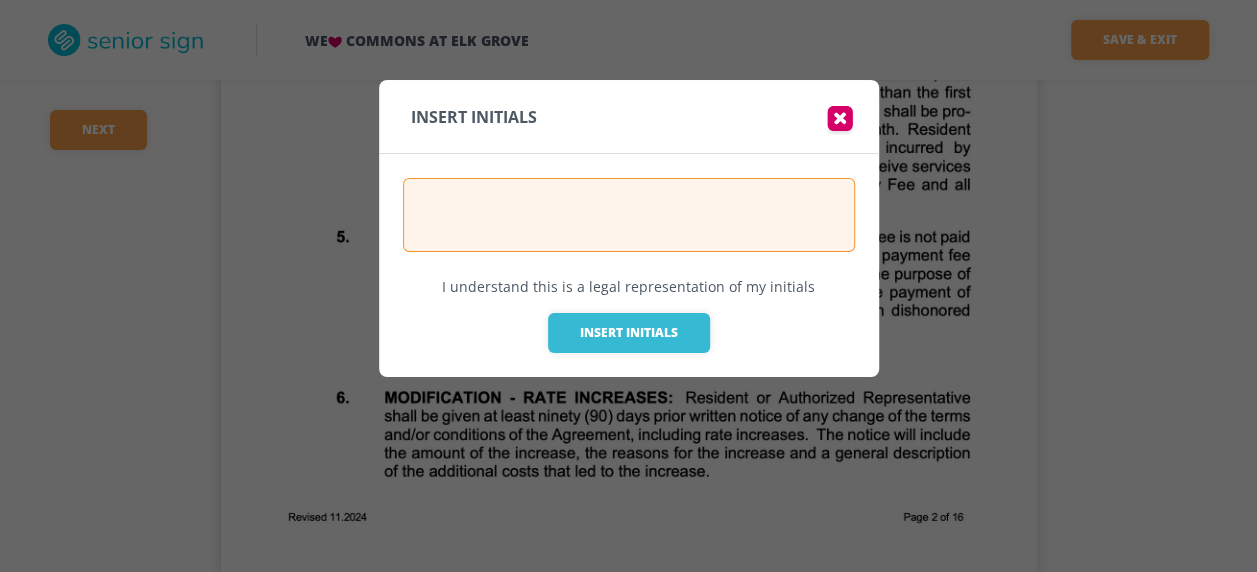 type 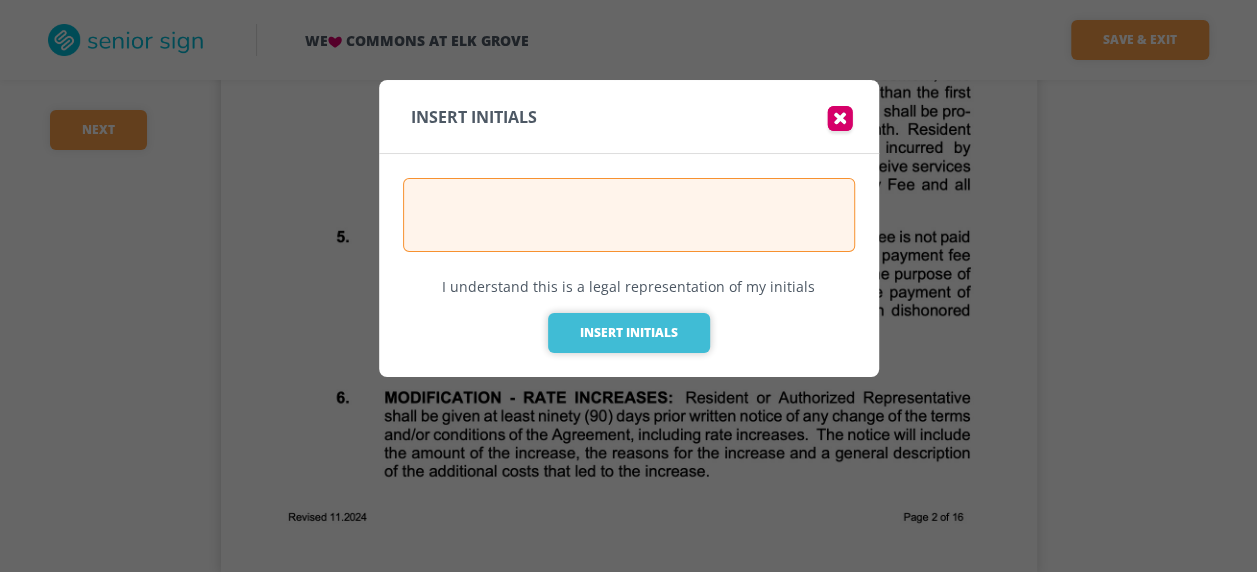 click on "Insert Initials" at bounding box center (629, 333) 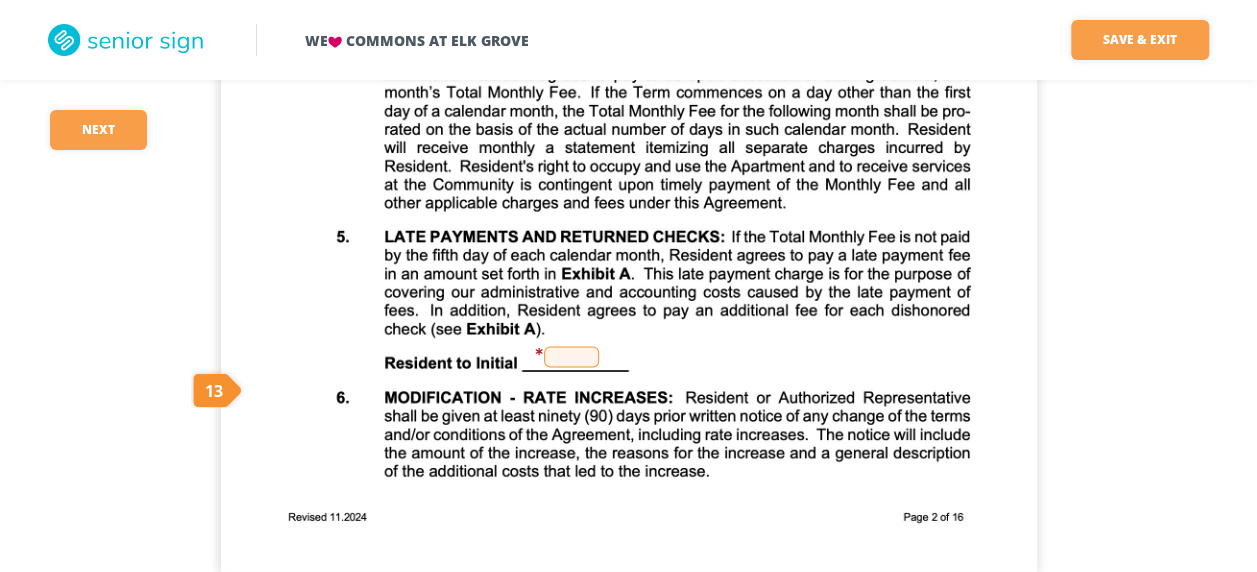 click at bounding box center (571, 356) 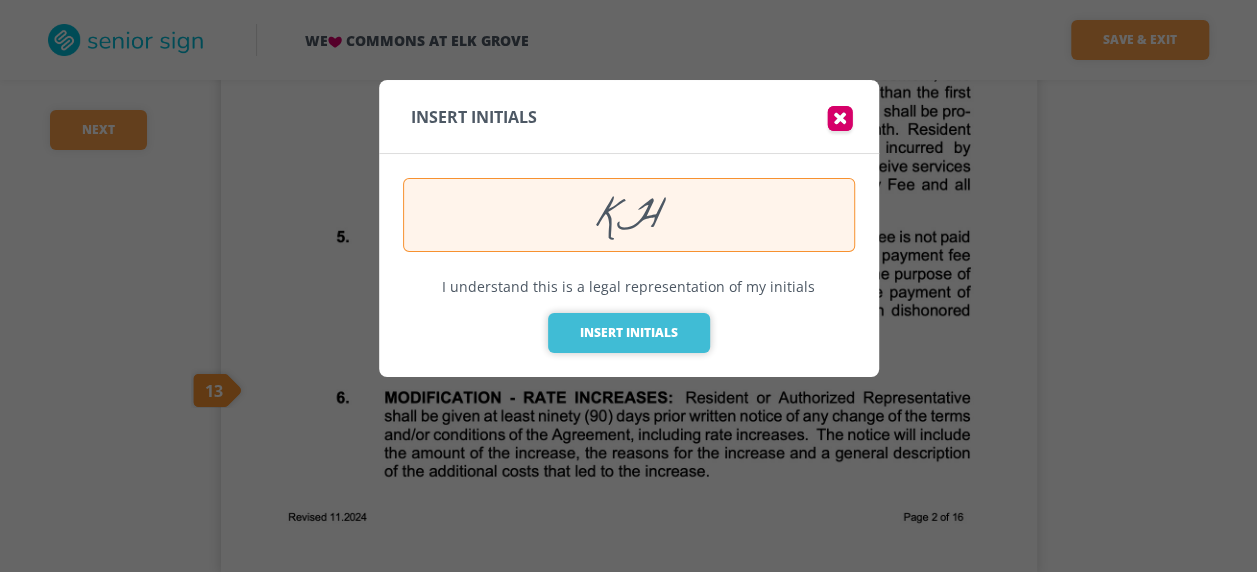 type on "KH" 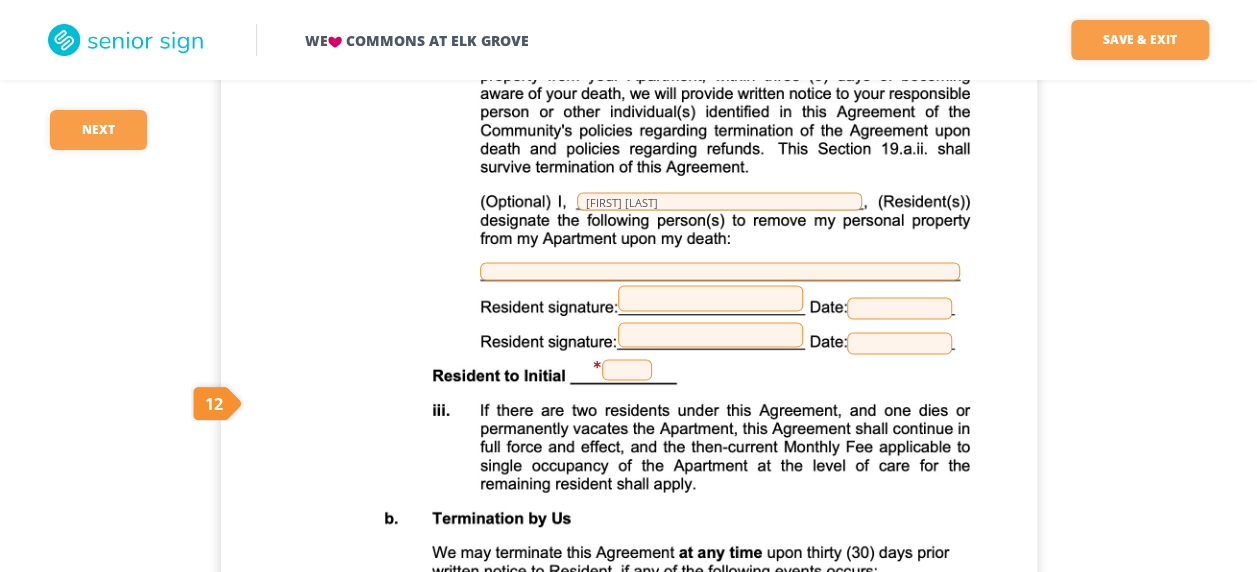 scroll, scrollTop: 5729, scrollLeft: 0, axis: vertical 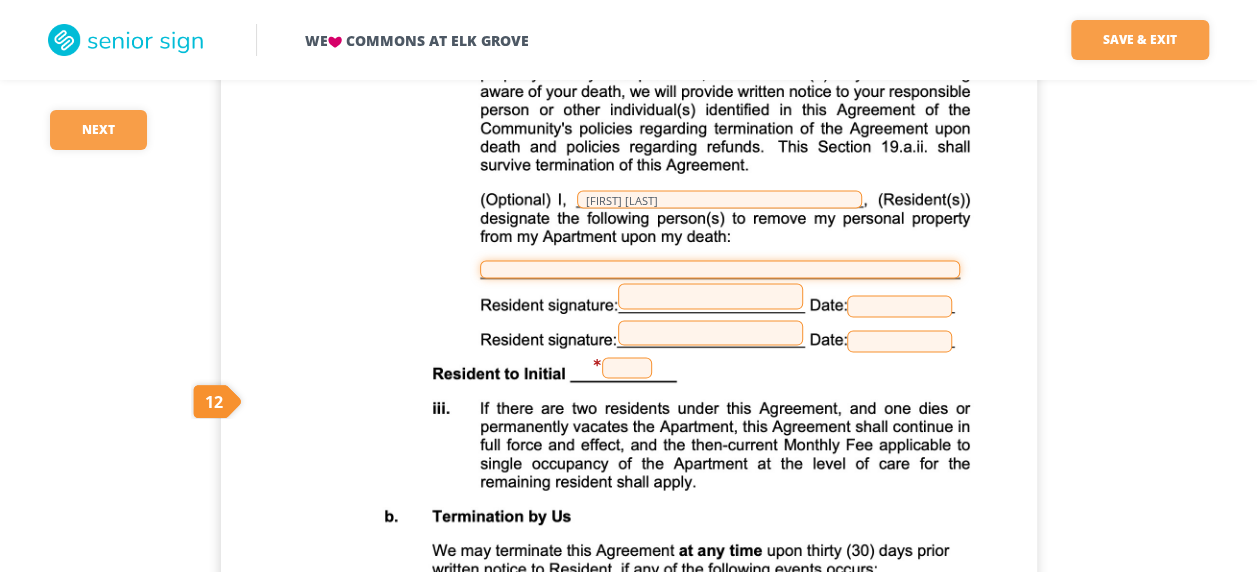 click at bounding box center [720, 270] 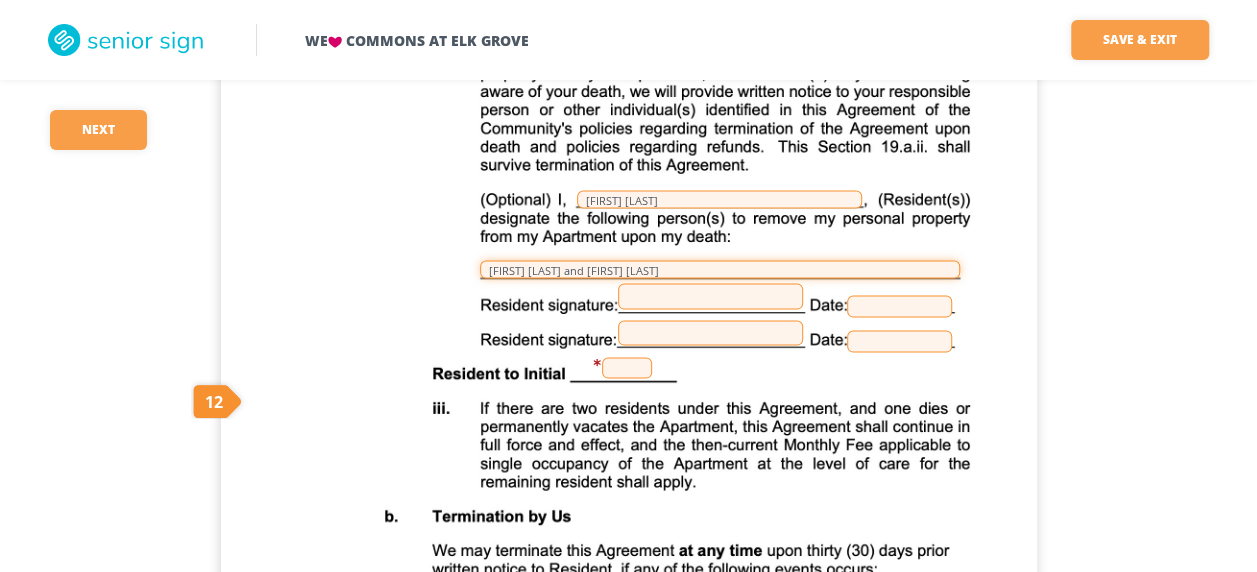 type on "[FIRST] [LAST] and [FIRST] [LAST]" 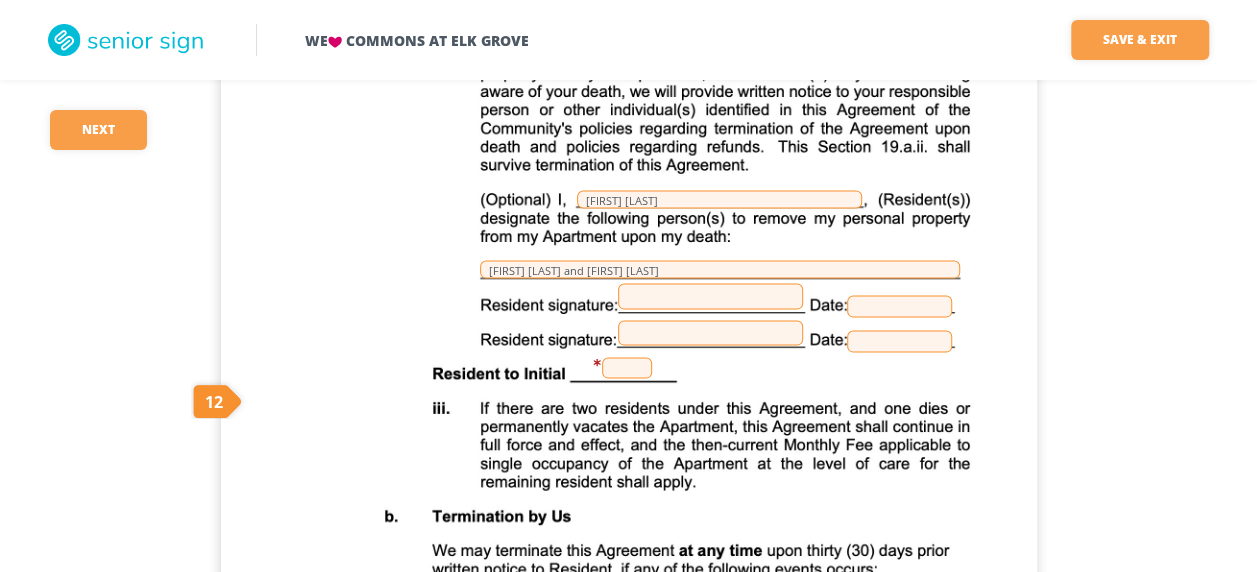 click at bounding box center [710, 297] 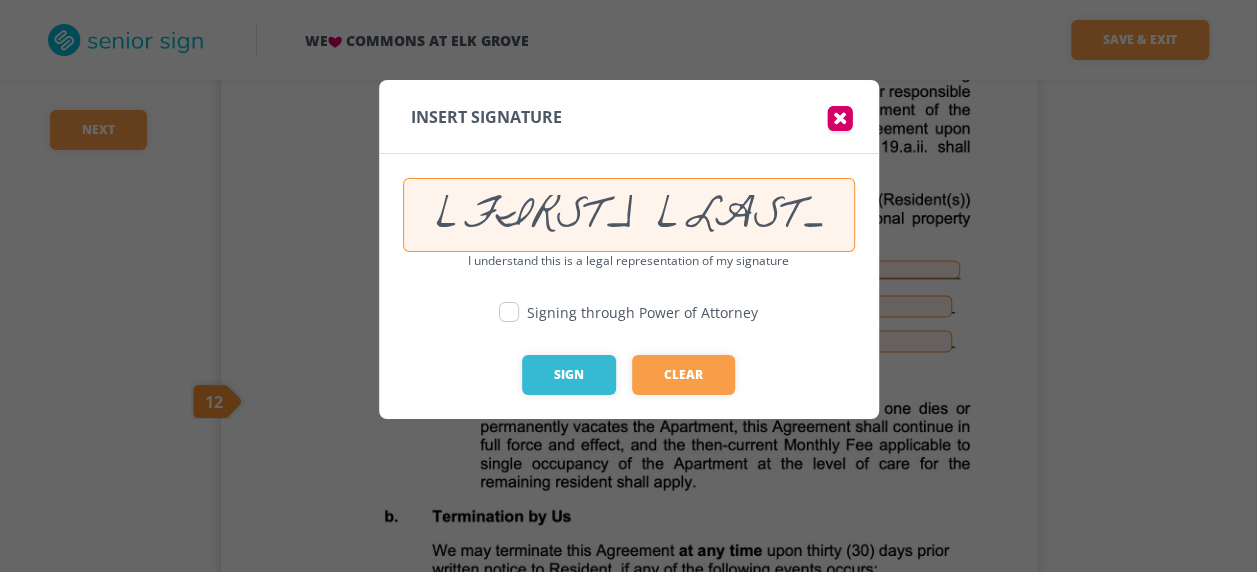 click at bounding box center [509, 312] 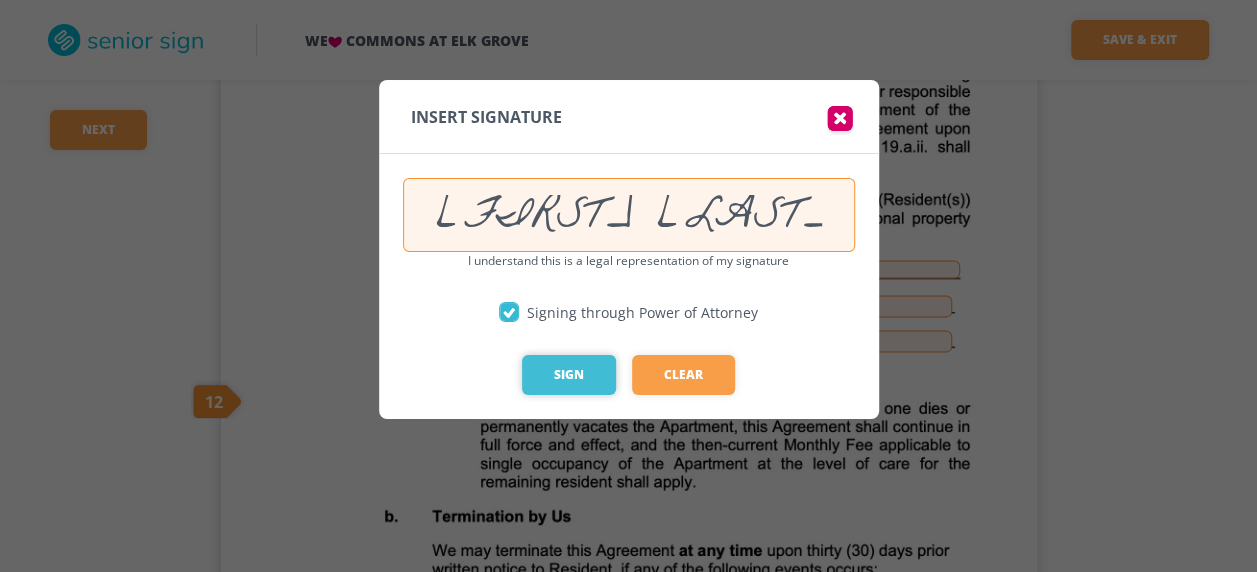click on "Sign" at bounding box center (569, 375) 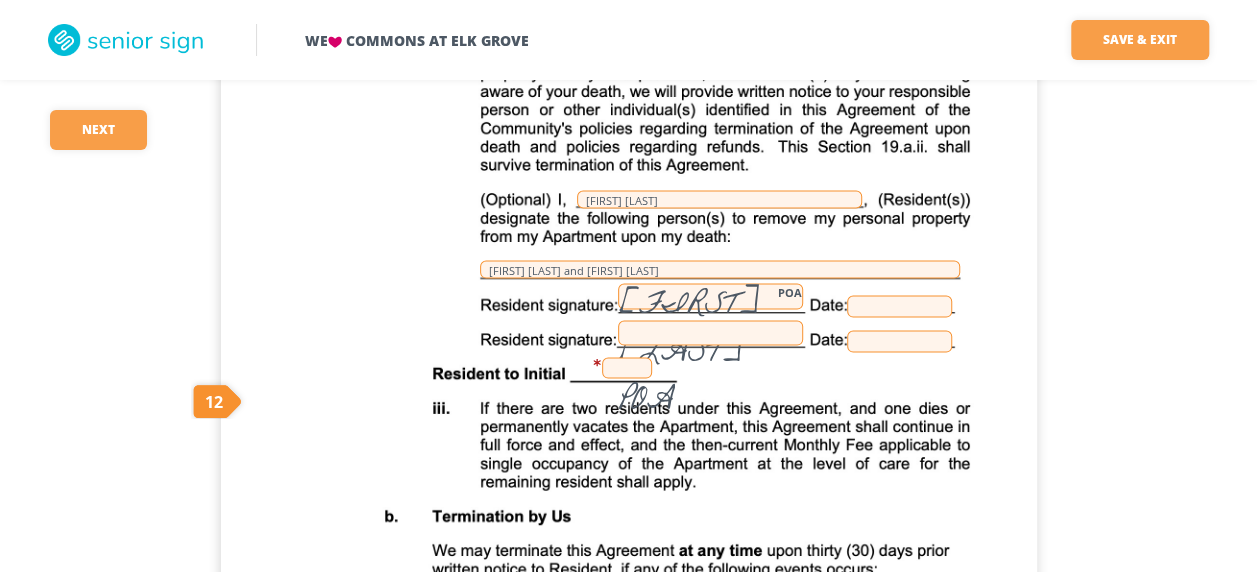 click at bounding box center (899, 307) 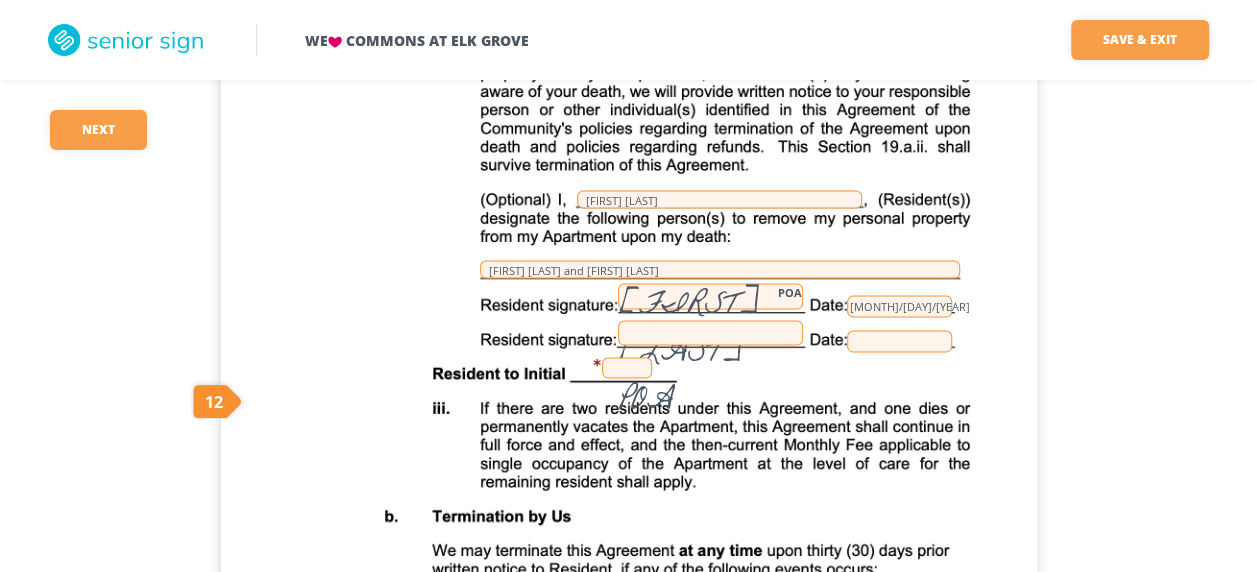 click at bounding box center [627, 368] 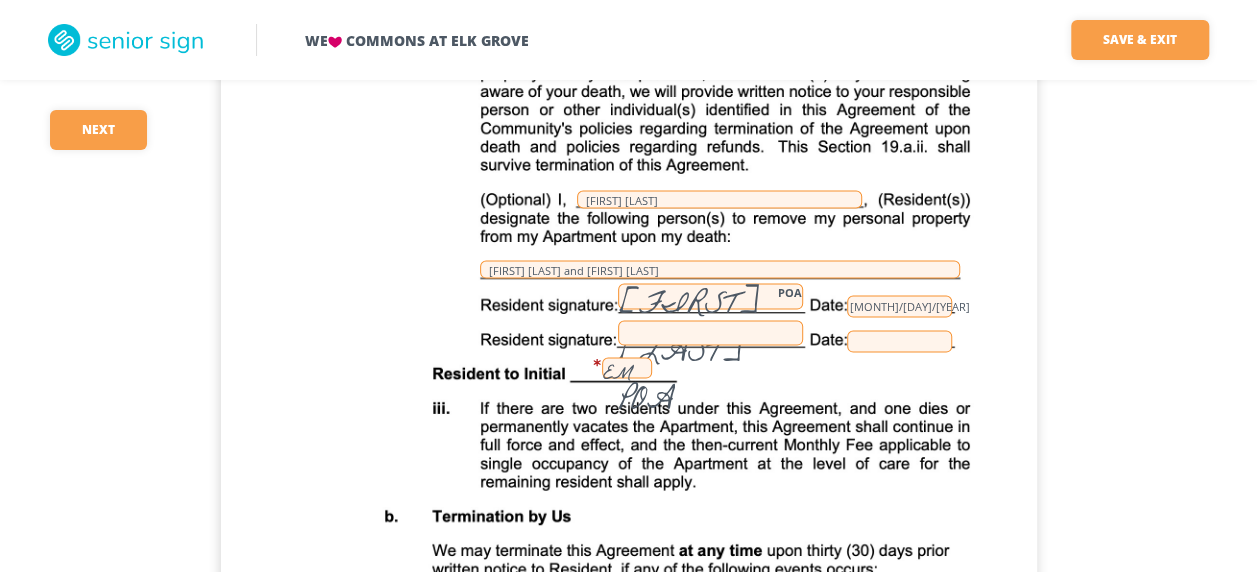 click on "EM" at bounding box center (627, 368) 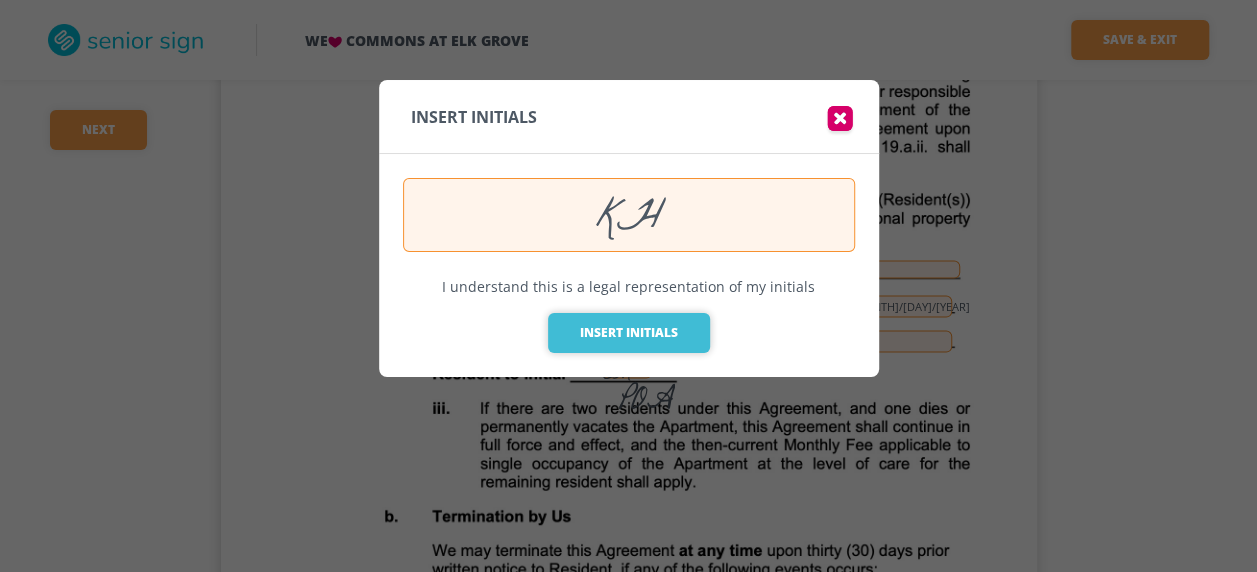type on "KH" 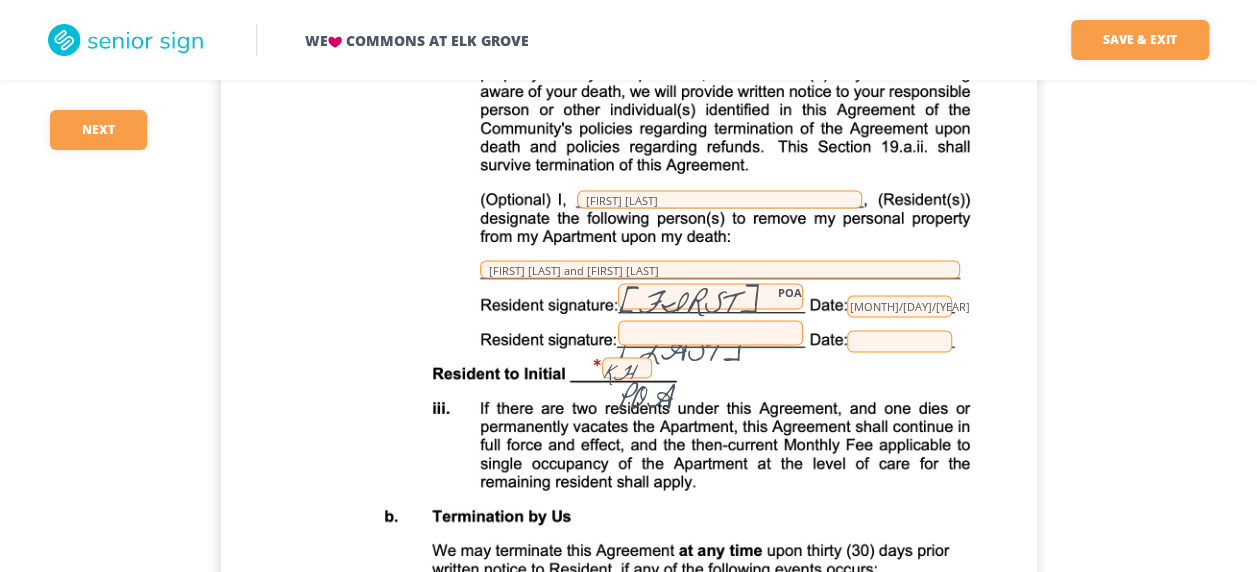 click on "[FIRST] [LAST] [FIRST] [LAST] [FIRST] [LAST] POA [MONTH]/[DAY]/[YEAR] KH" at bounding box center (629, 275) 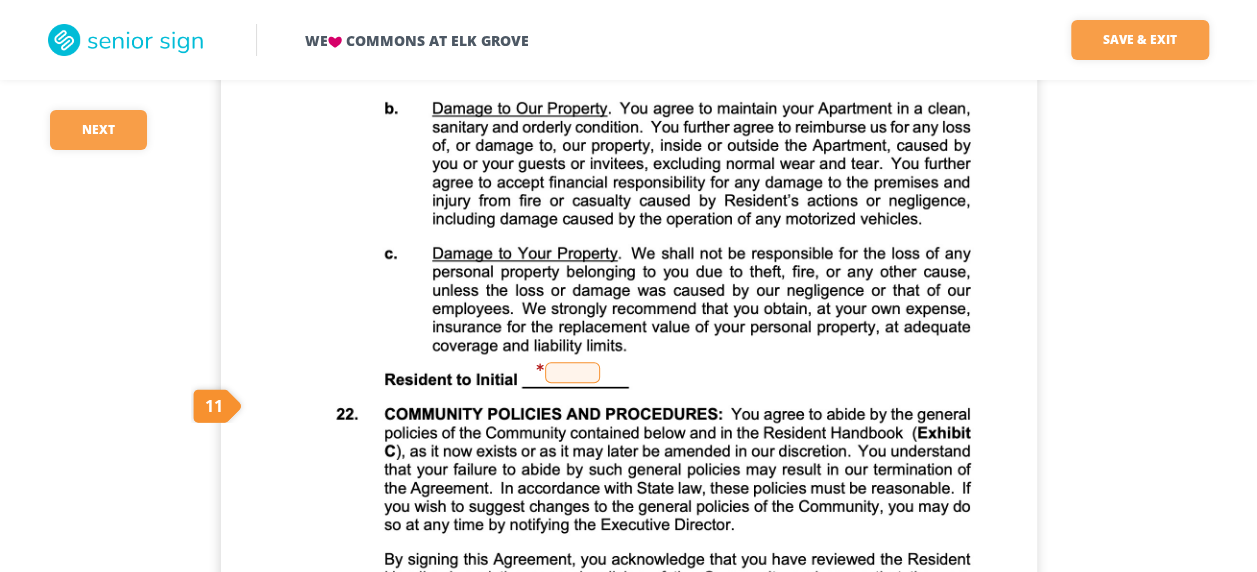 scroll, scrollTop: 11846, scrollLeft: 0, axis: vertical 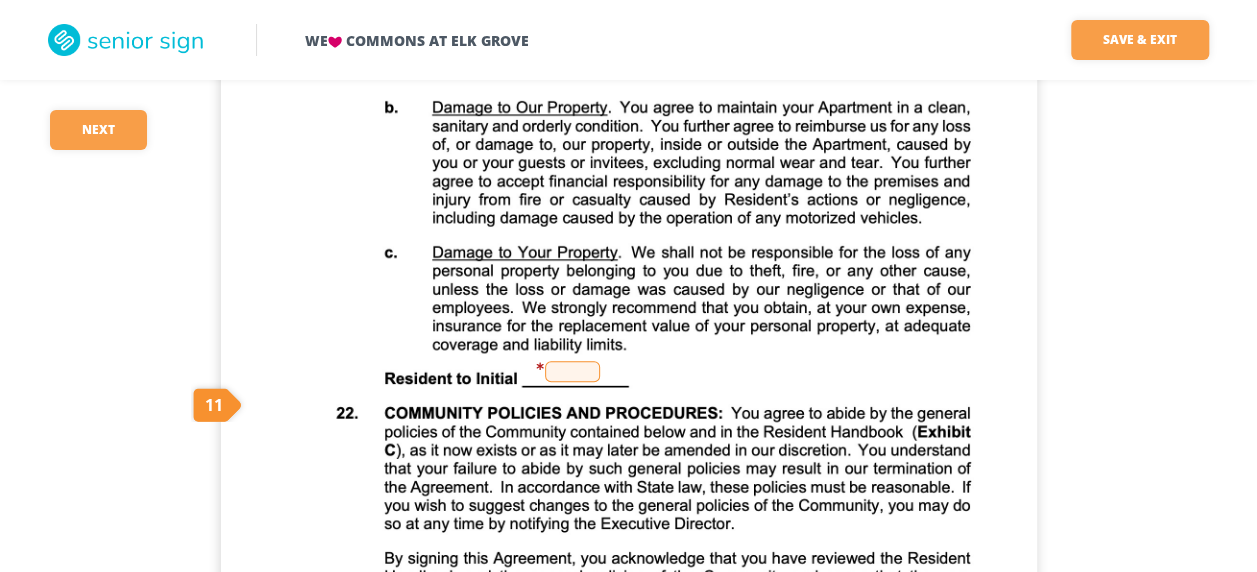 click at bounding box center (572, 371) 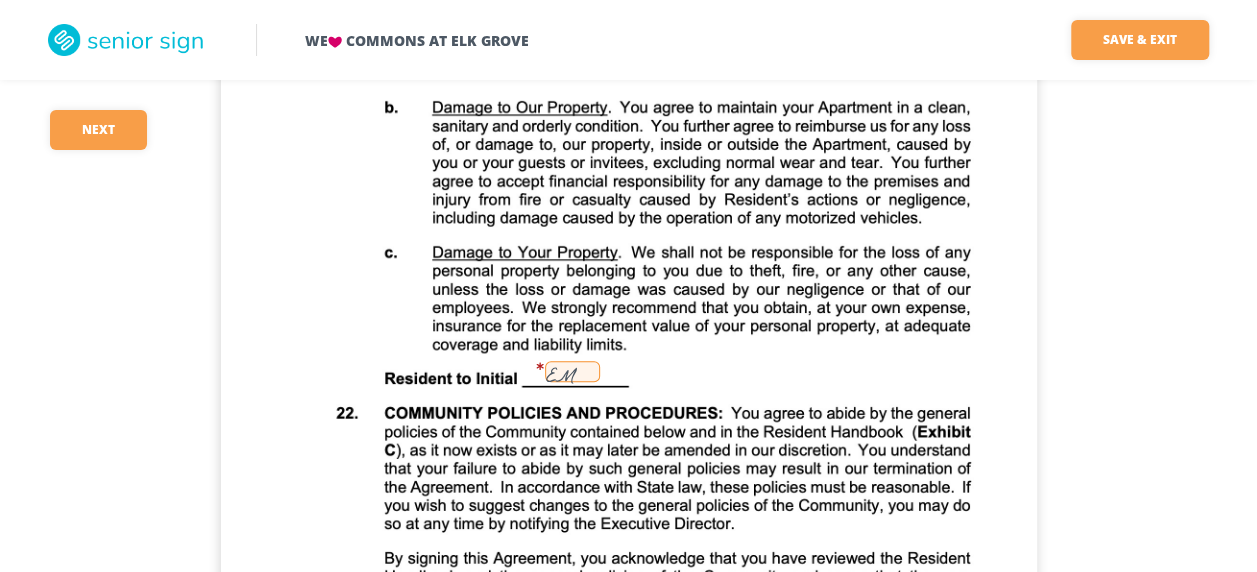 click on "EM" at bounding box center (572, 371) 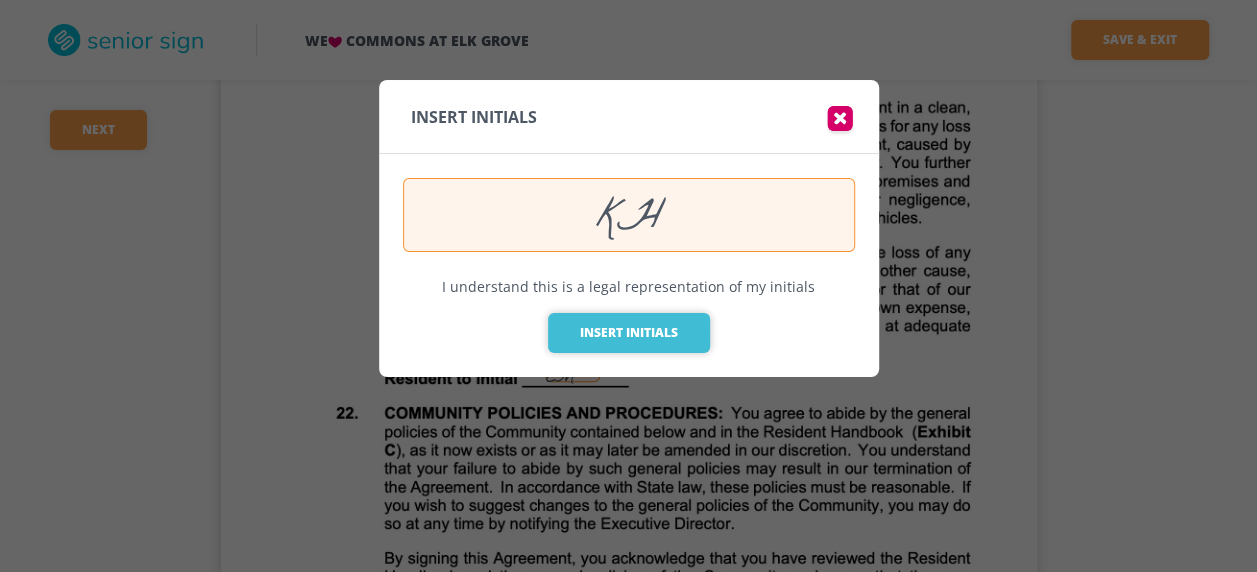 type on "KH" 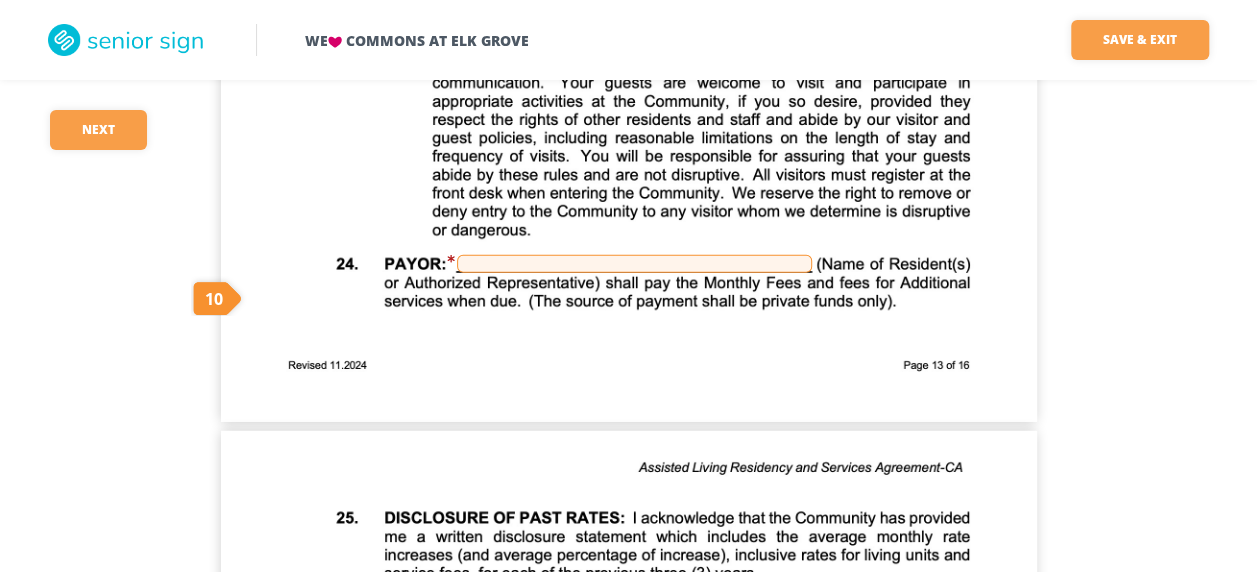 scroll, scrollTop: 13566, scrollLeft: 0, axis: vertical 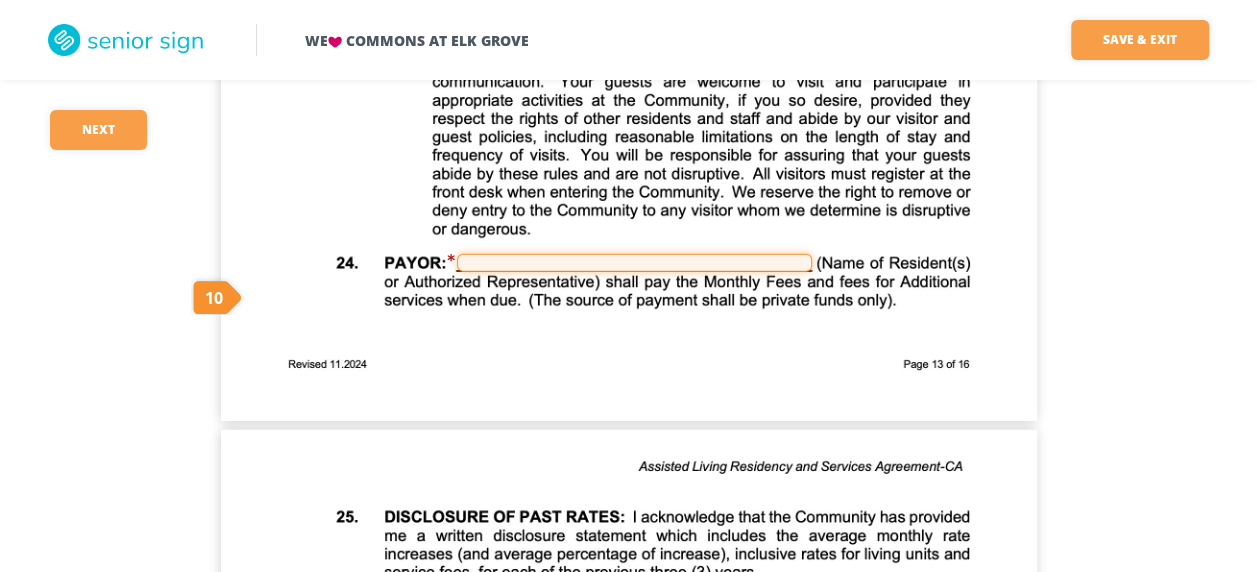 click at bounding box center (634, 263) 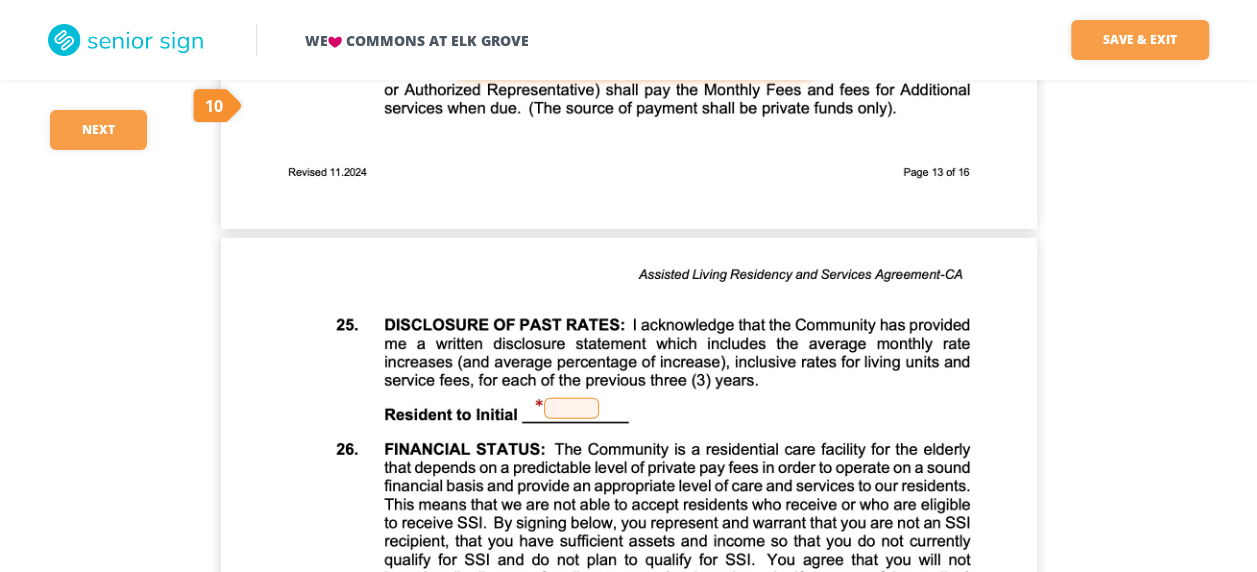 scroll, scrollTop: 13766, scrollLeft: 0, axis: vertical 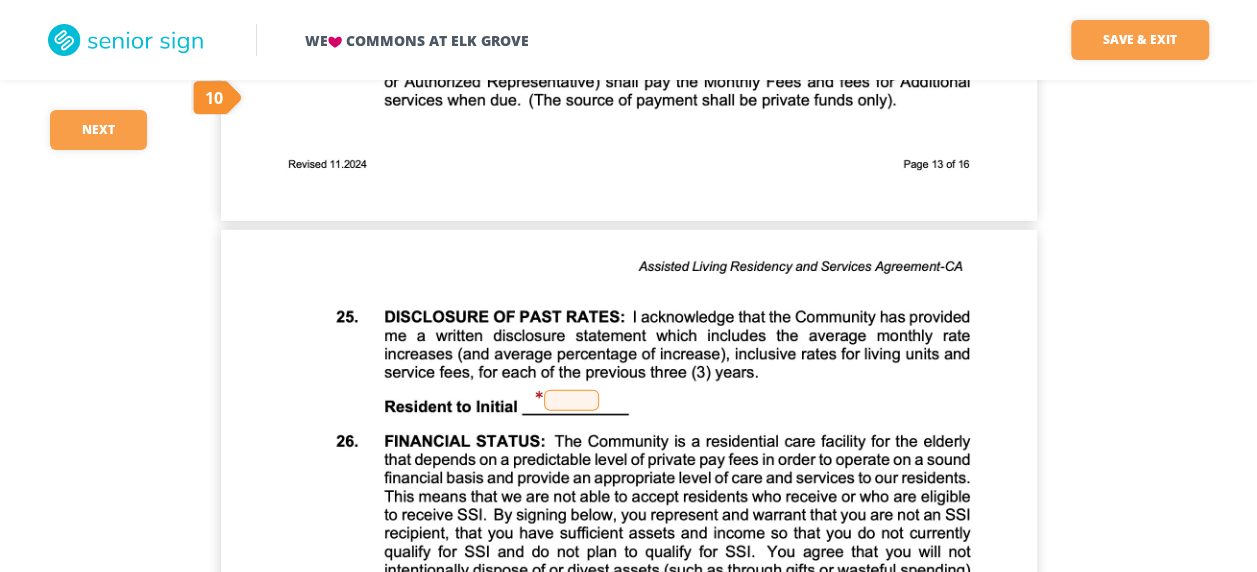 type on "[FIRST] [LAST]" 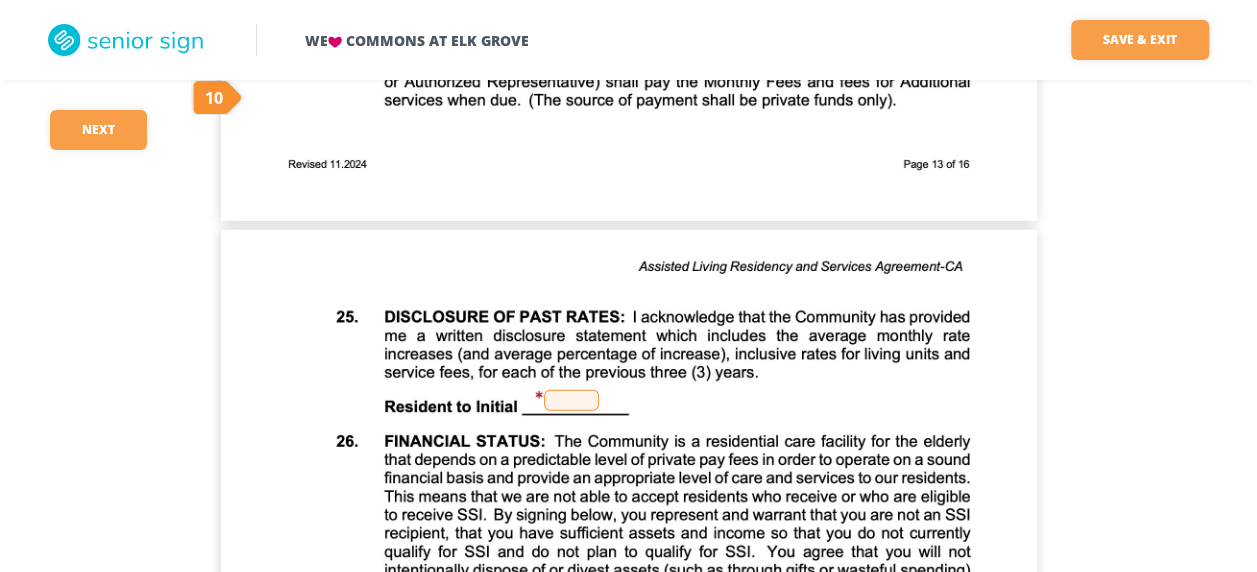click at bounding box center [629, 758] 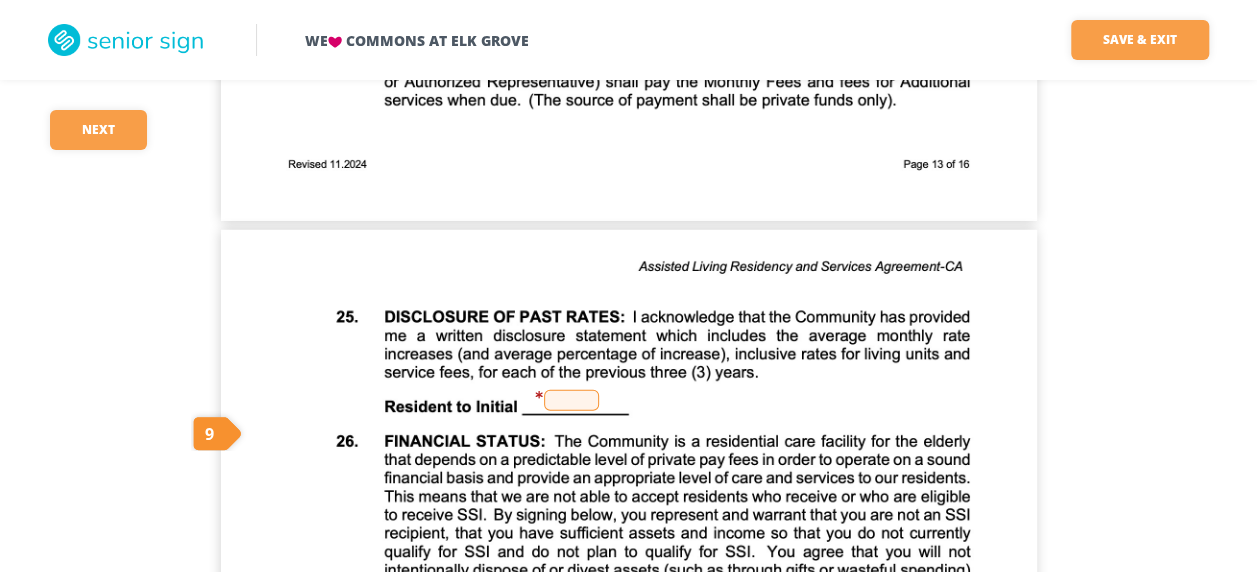click at bounding box center (571, 400) 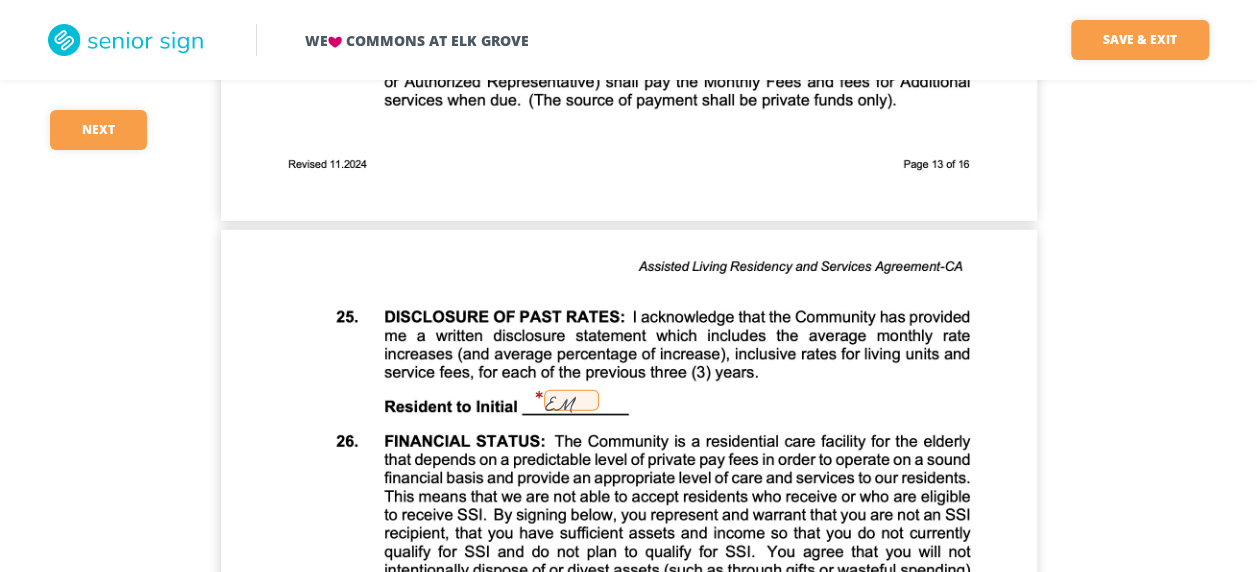 click on "EM" at bounding box center (571, 400) 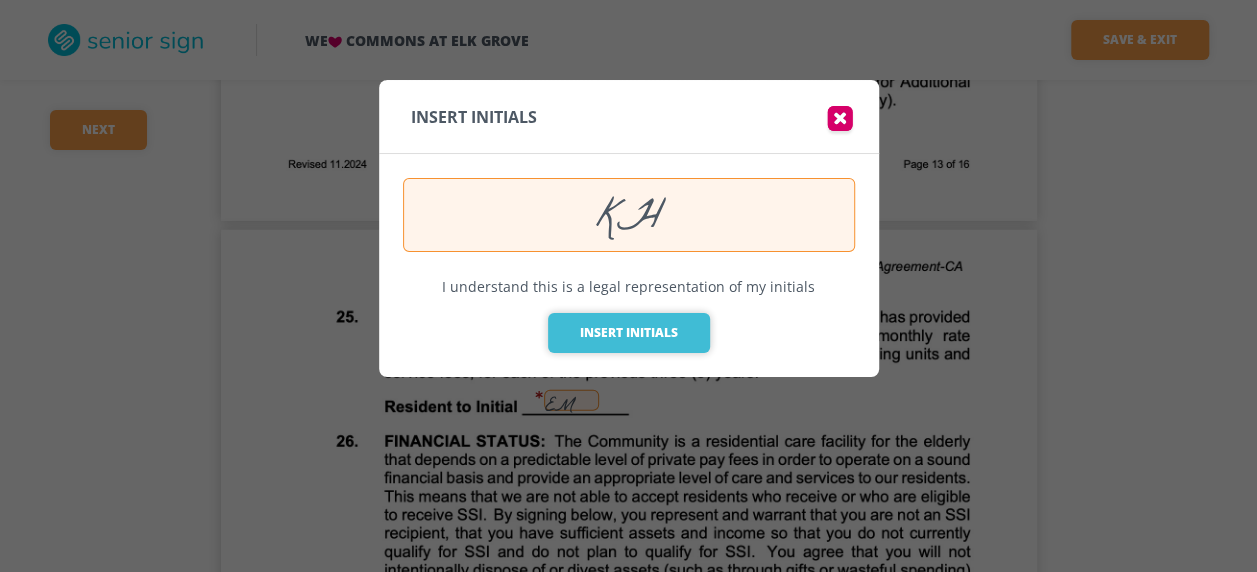 type on "KH" 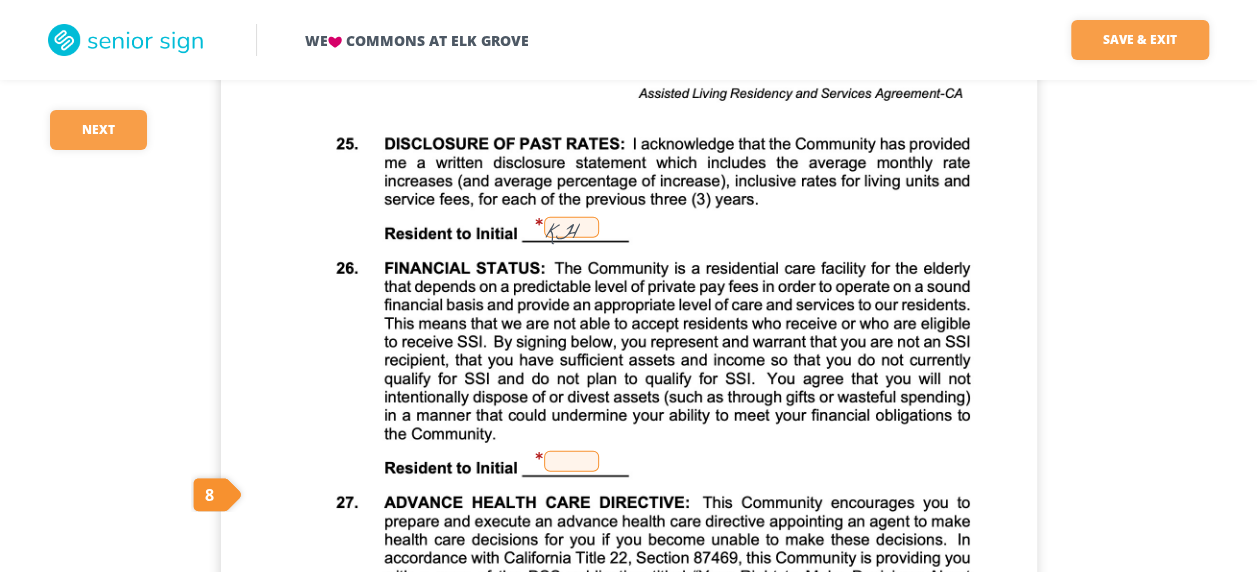 scroll, scrollTop: 13944, scrollLeft: 0, axis: vertical 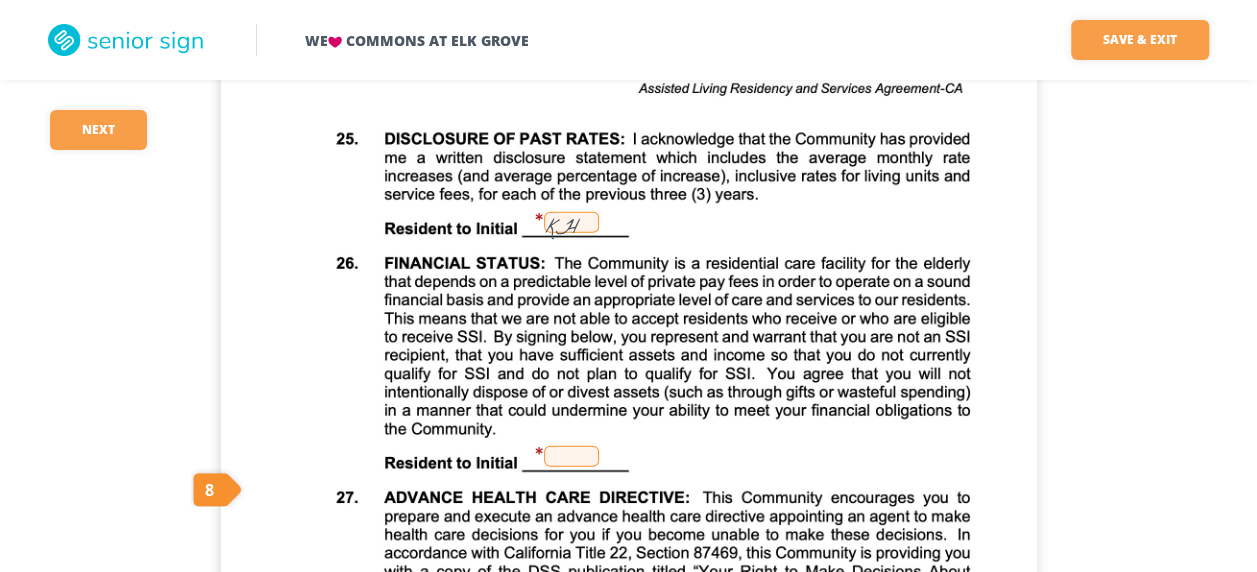 click at bounding box center [571, 456] 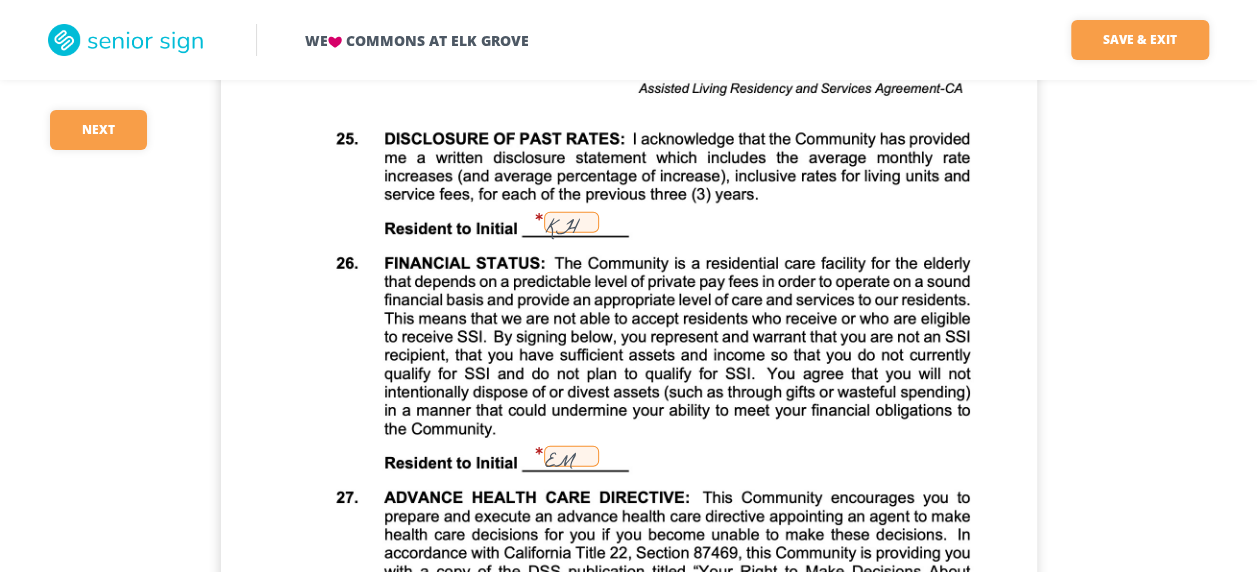 click on "EM" at bounding box center [571, 456] 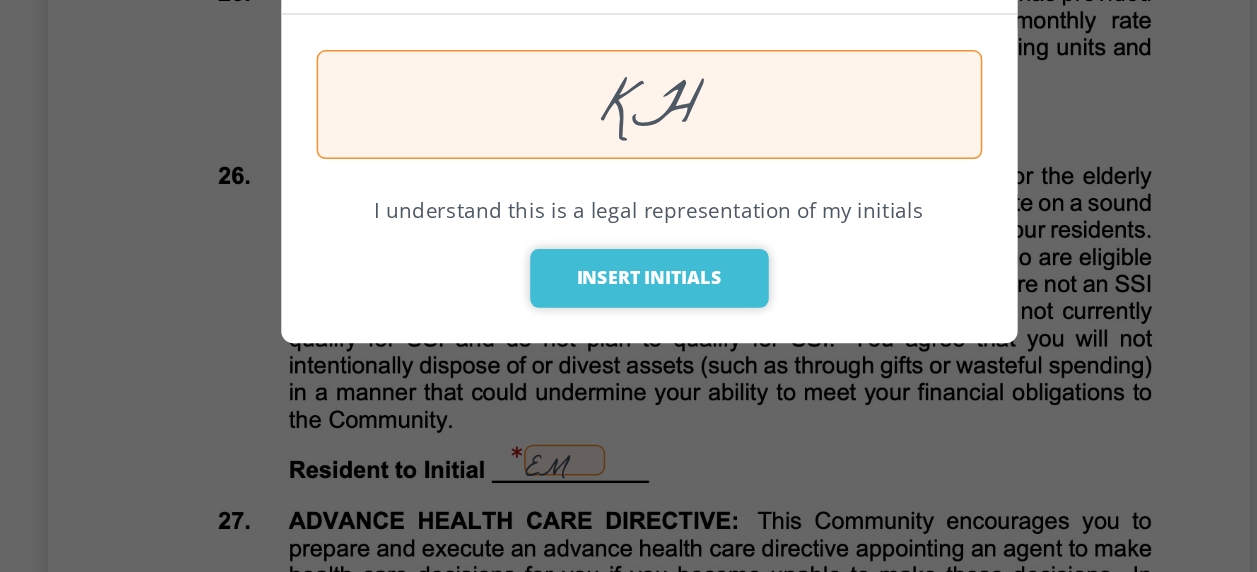 type on "KH" 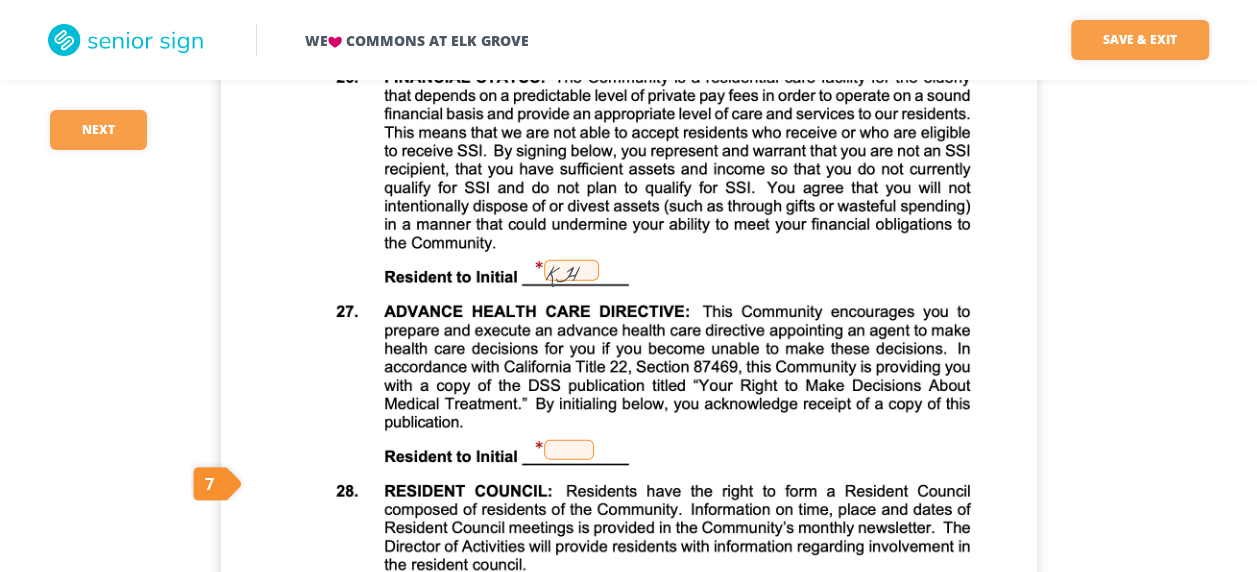 scroll, scrollTop: 14133, scrollLeft: 0, axis: vertical 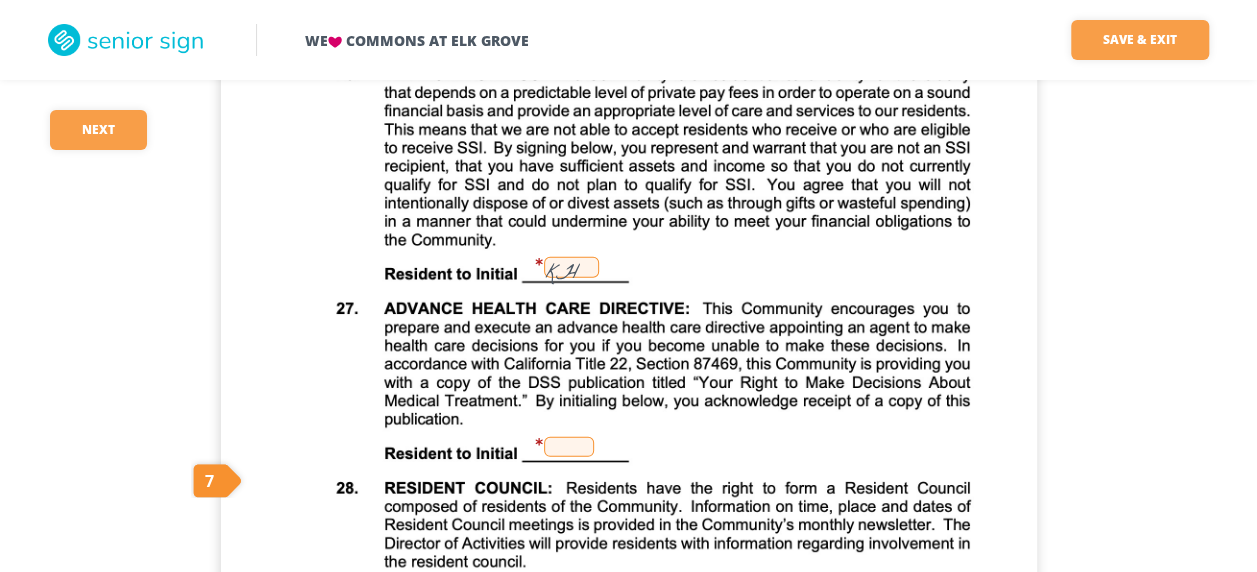 click at bounding box center [569, 447] 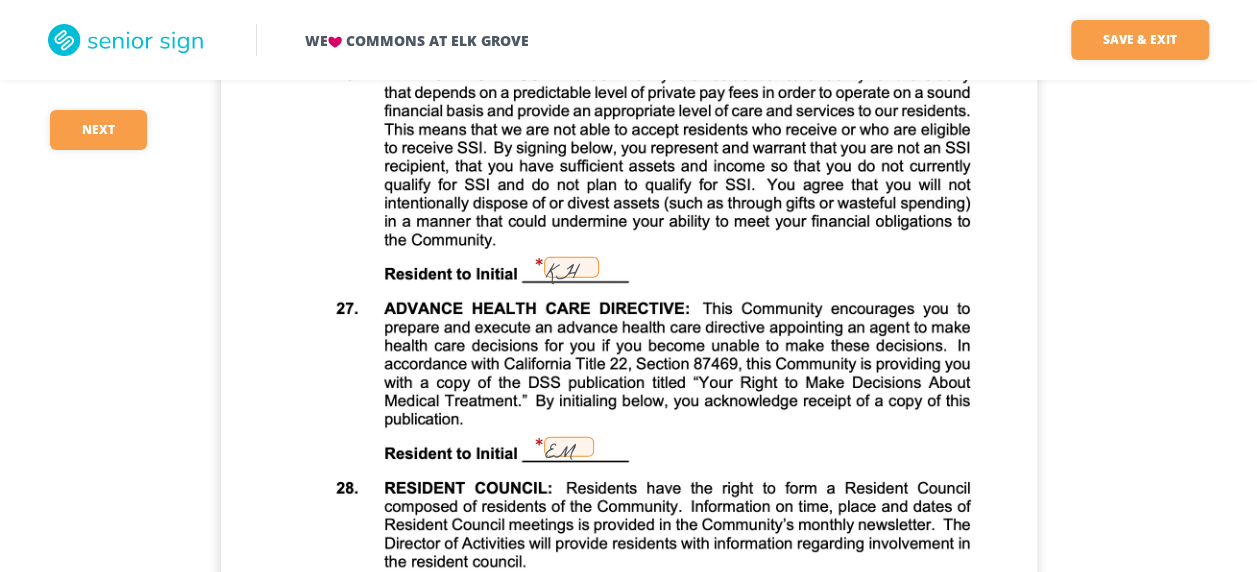 click on "EM" at bounding box center (569, 447) 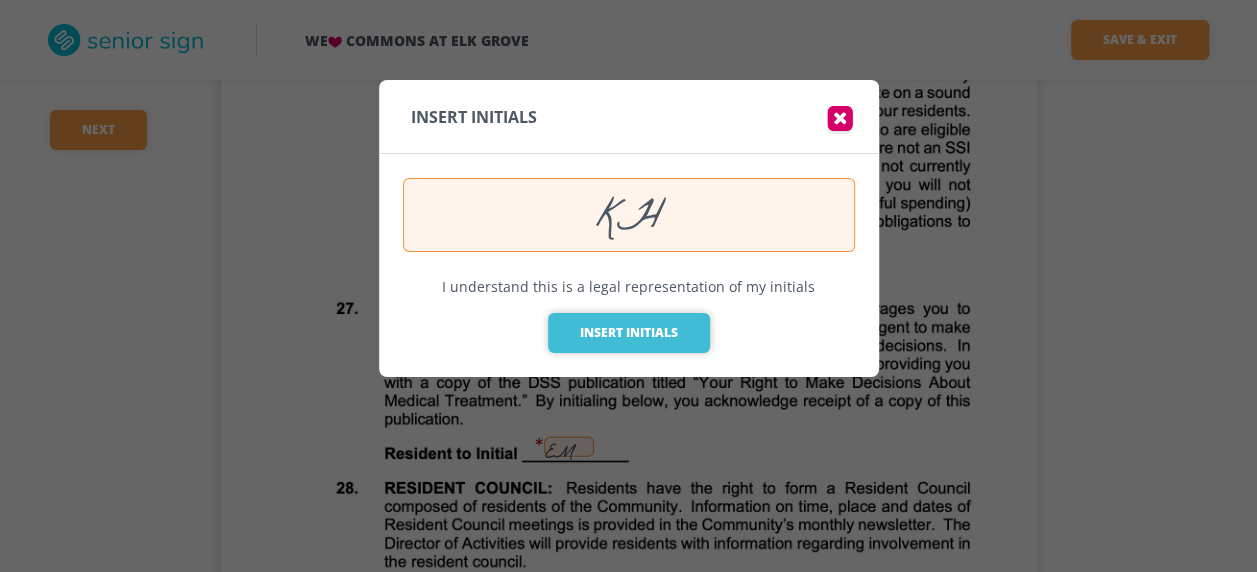 type on "KH" 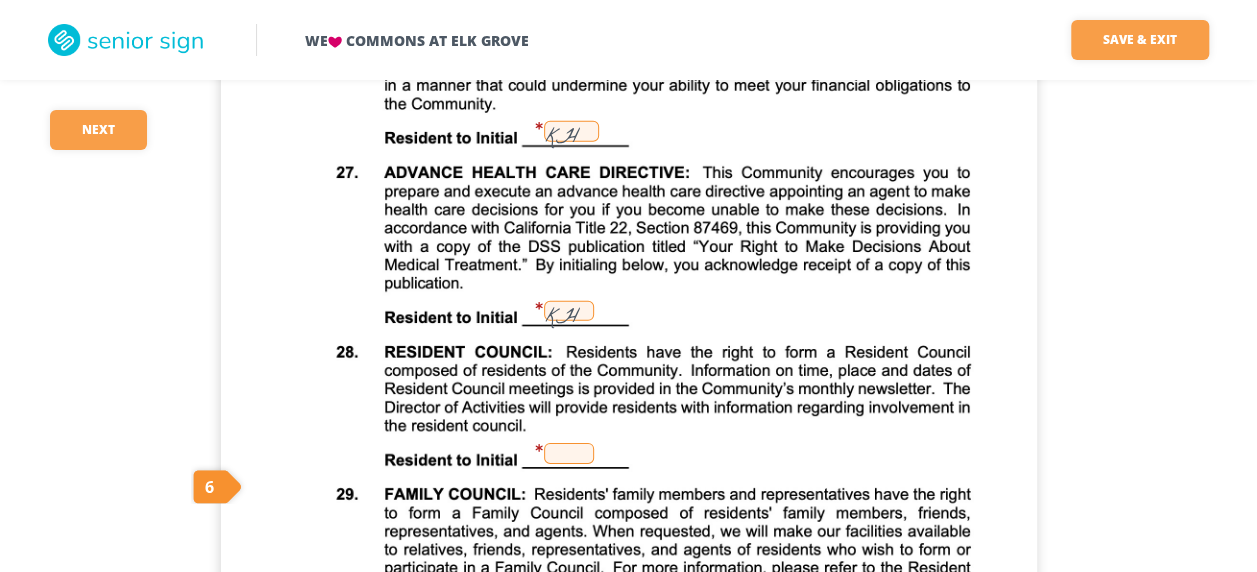 scroll, scrollTop: 14271, scrollLeft: 0, axis: vertical 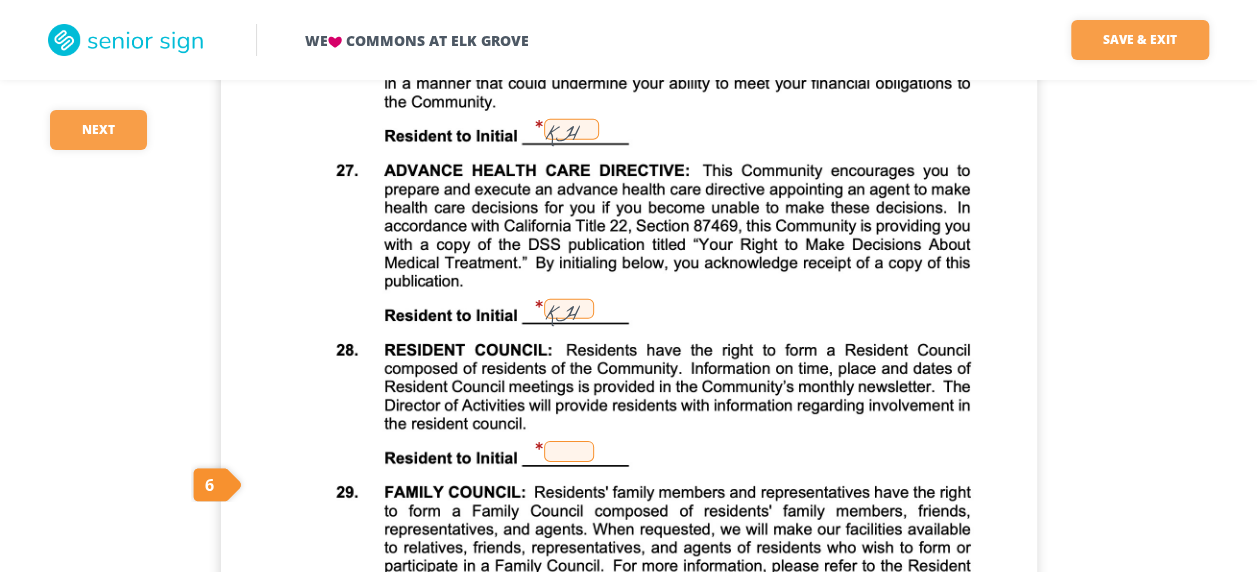 click at bounding box center (569, 451) 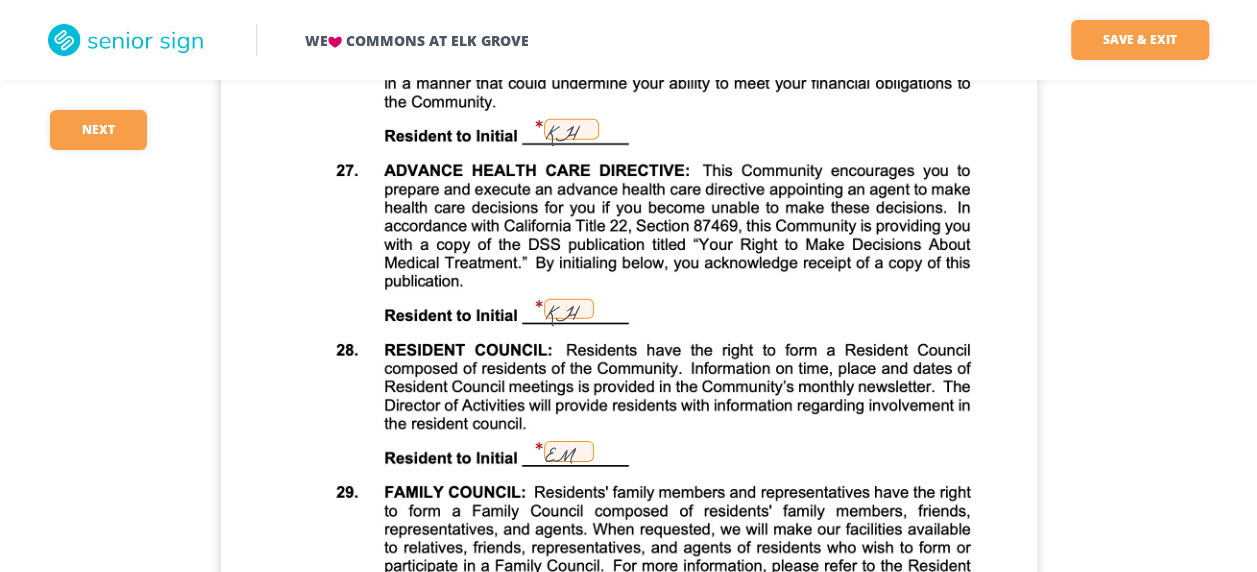 click on "EM" at bounding box center [569, 451] 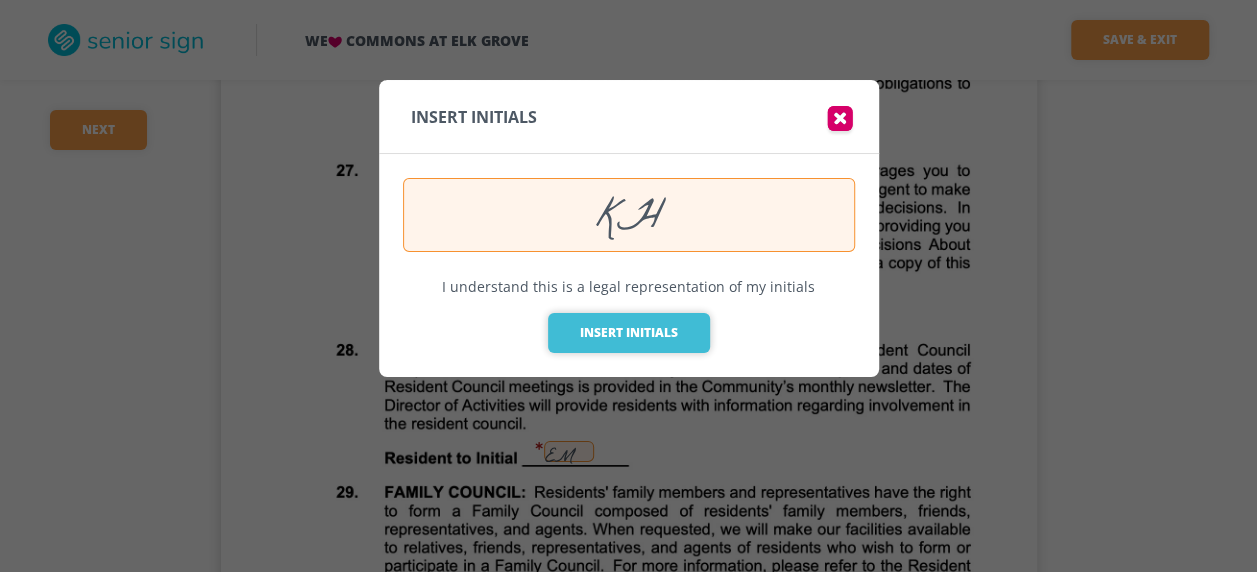 type on "KH" 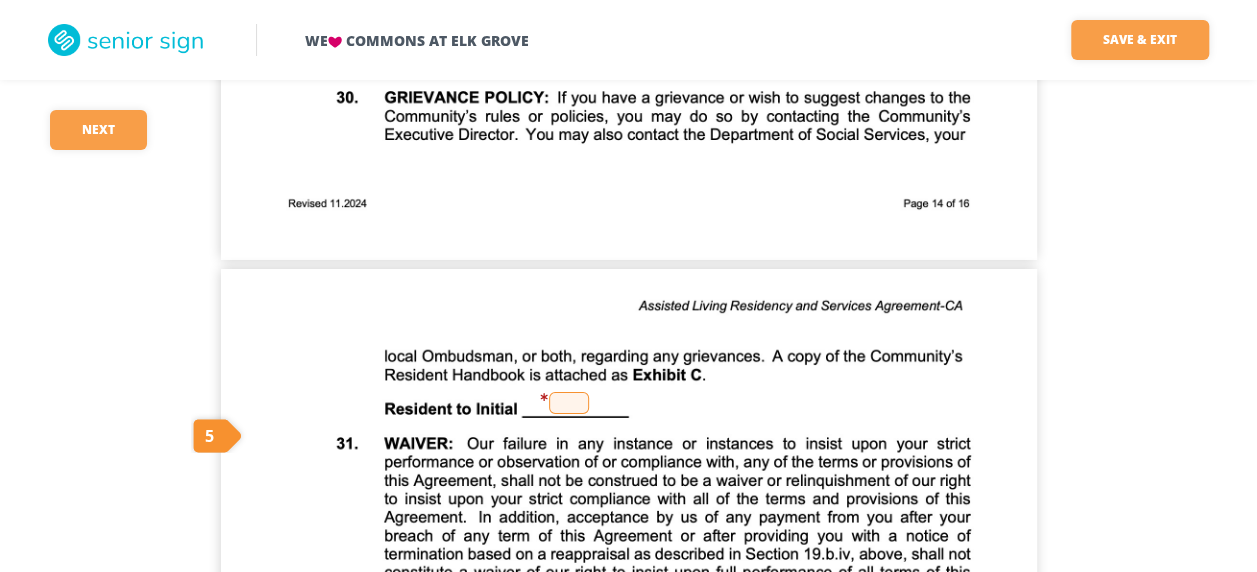 scroll, scrollTop: 14796, scrollLeft: 0, axis: vertical 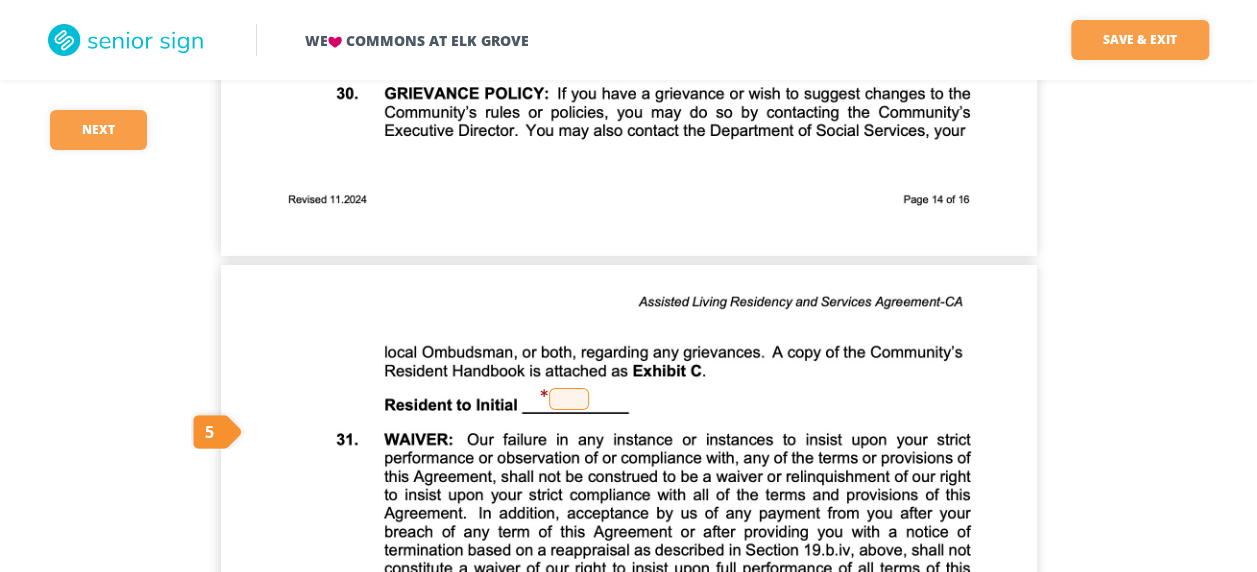 click at bounding box center (569, 399) 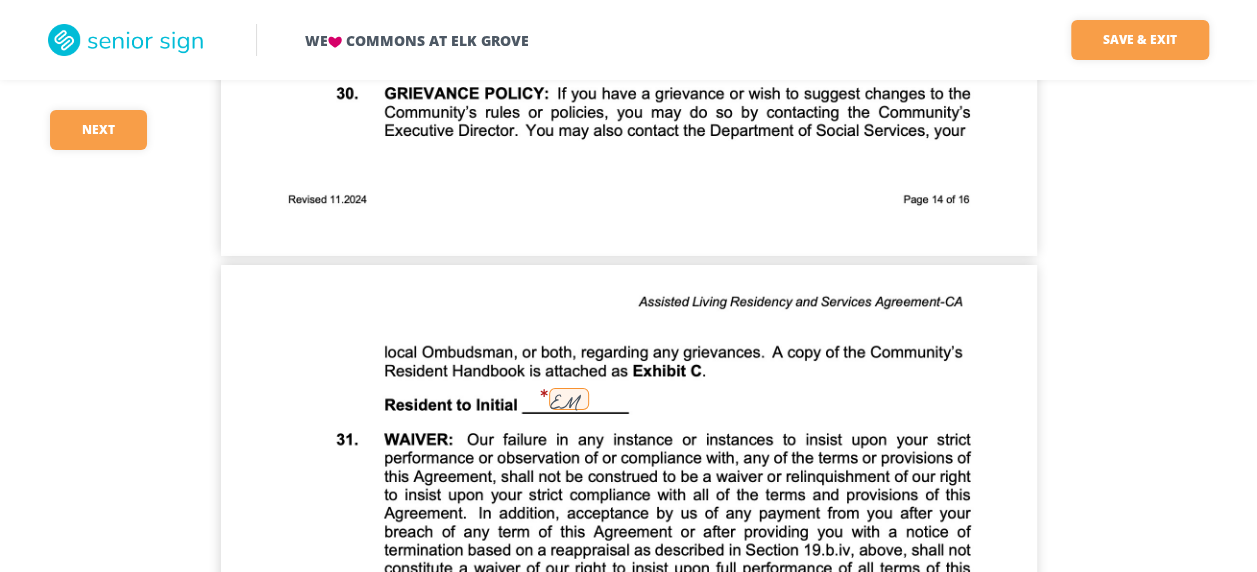 click on "EM" at bounding box center [569, 399] 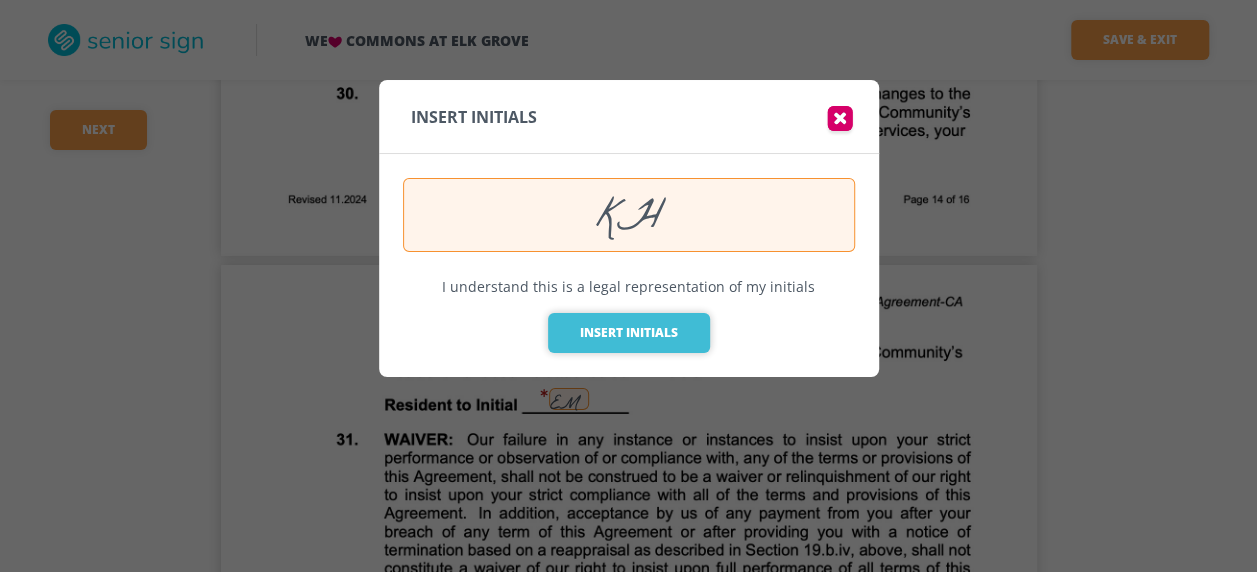 type on "KH" 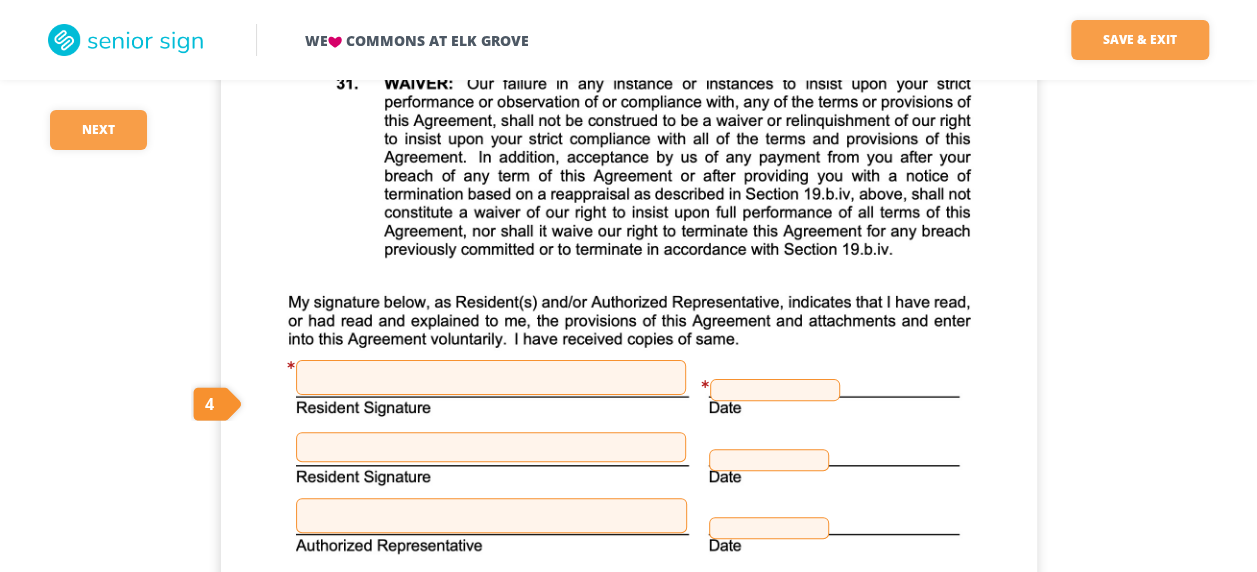 scroll, scrollTop: 15153, scrollLeft: 0, axis: vertical 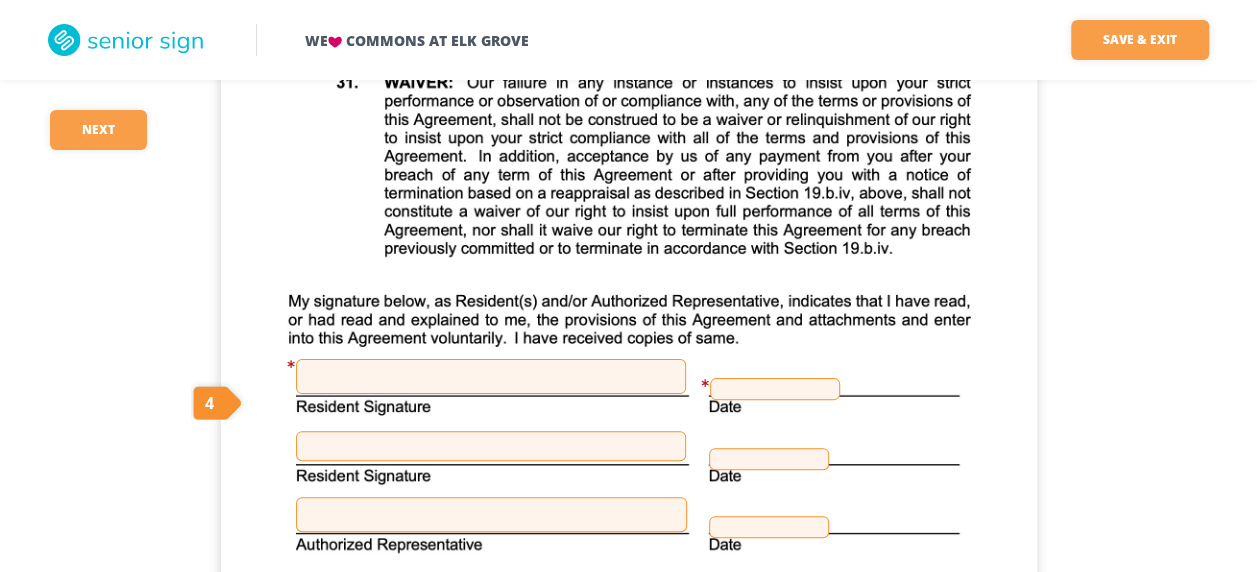 click at bounding box center (491, 376) 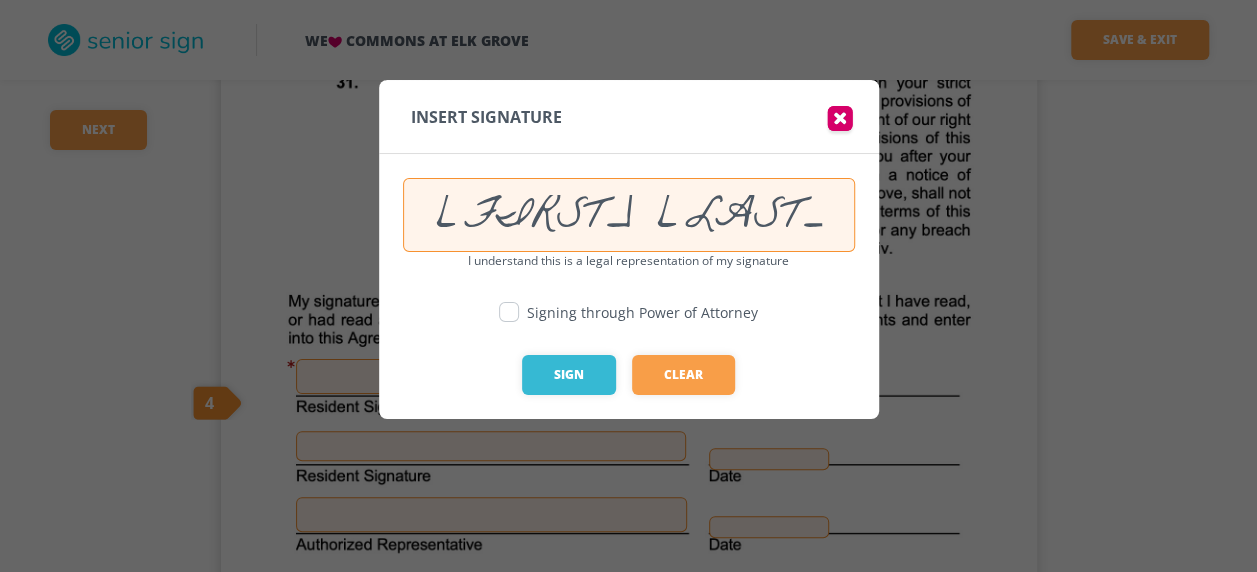 click at bounding box center [628, 286] 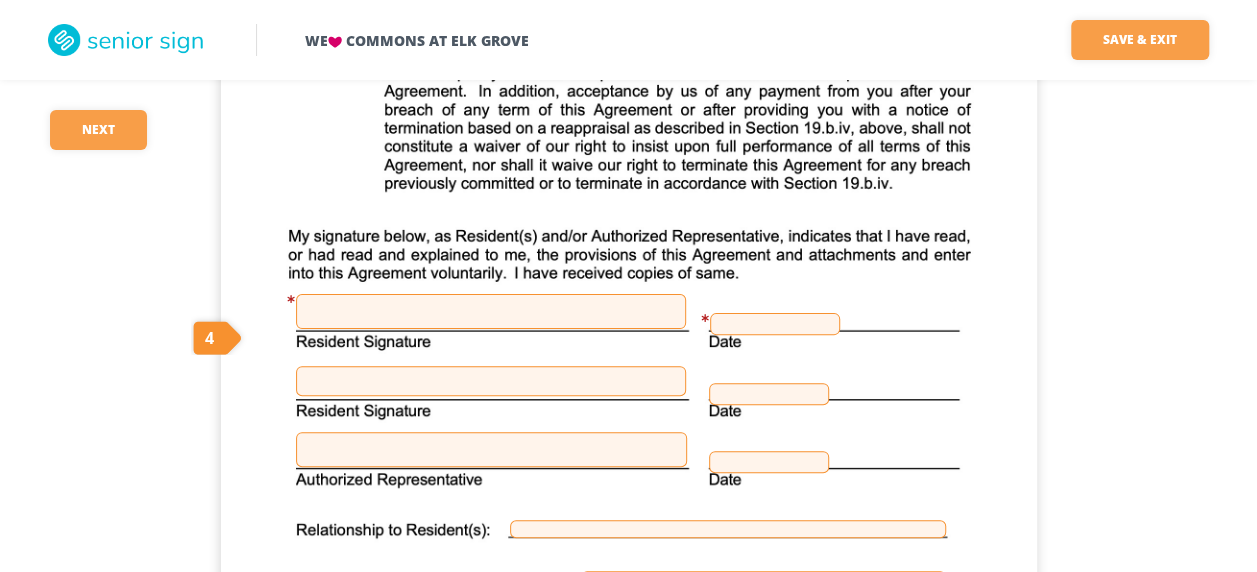 scroll, scrollTop: 15252, scrollLeft: 0, axis: vertical 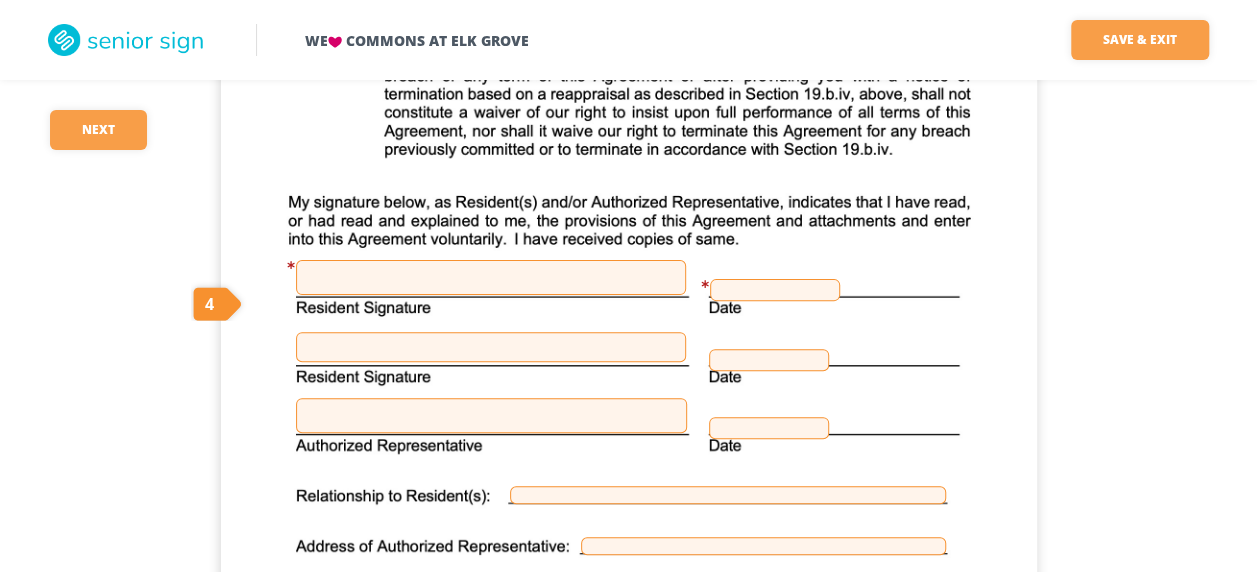 click at bounding box center (491, 277) 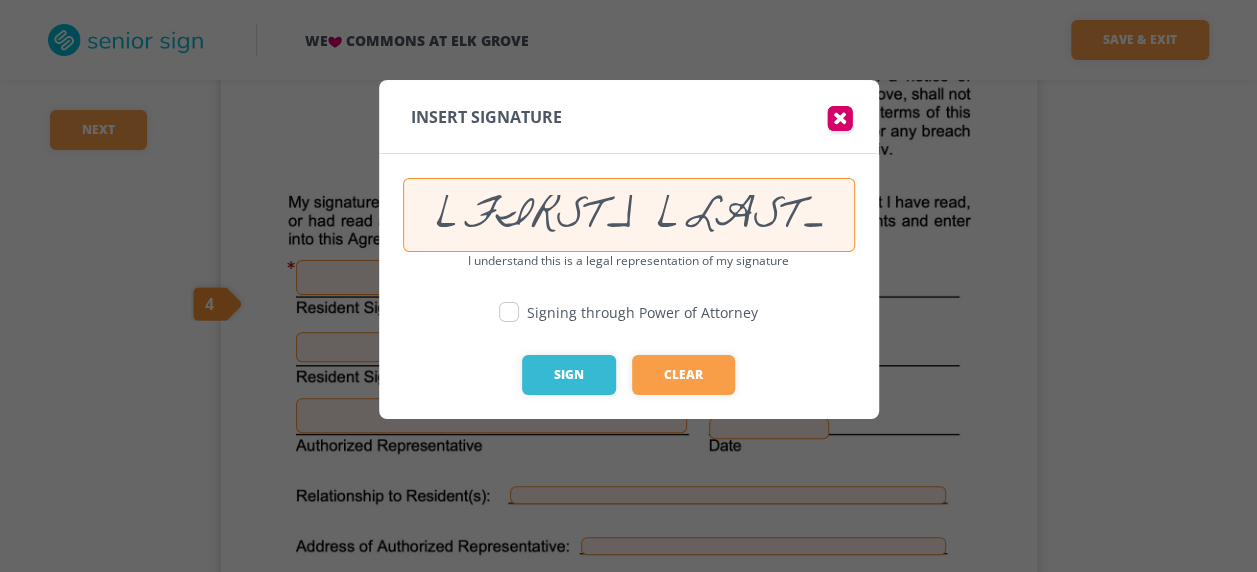 click at bounding box center [509, 312] 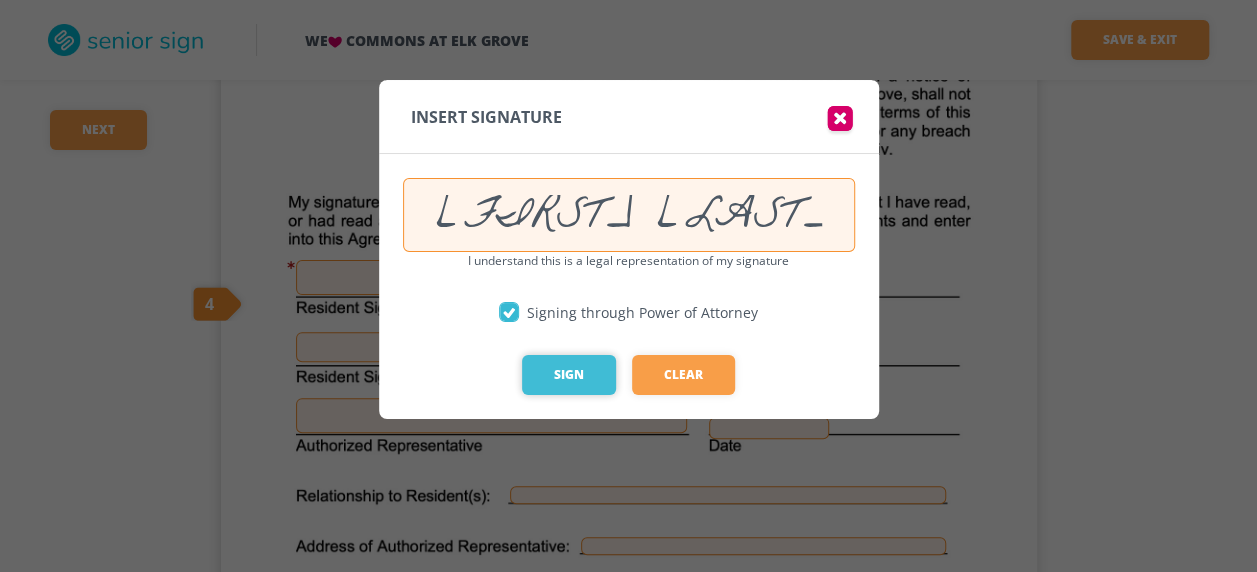 click on "Sign" at bounding box center (569, 375) 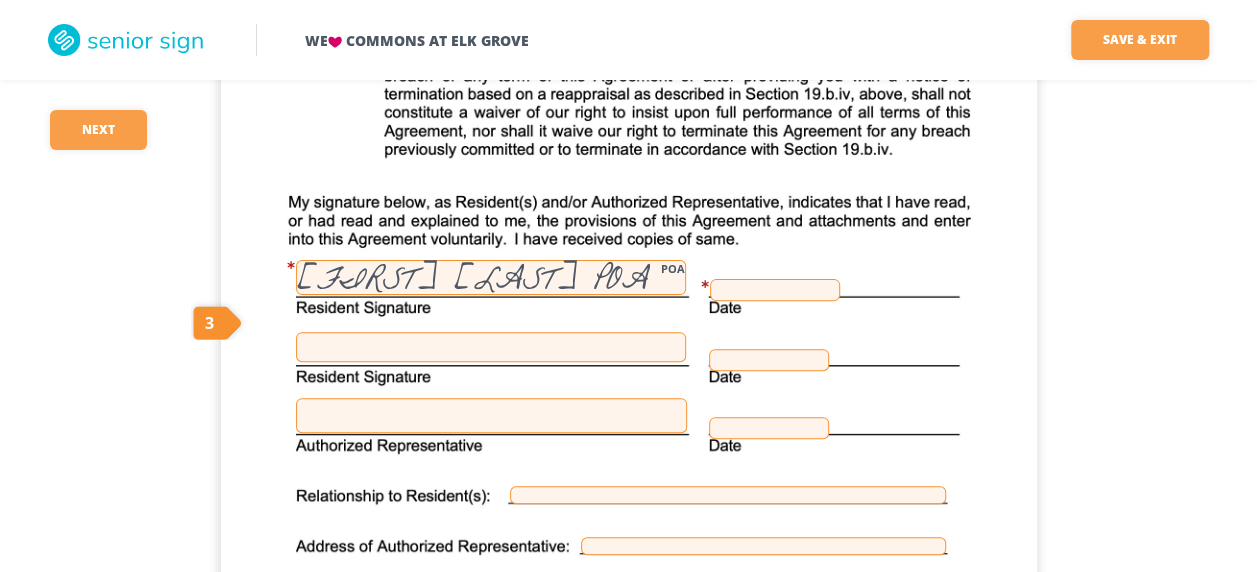 click at bounding box center [775, 290] 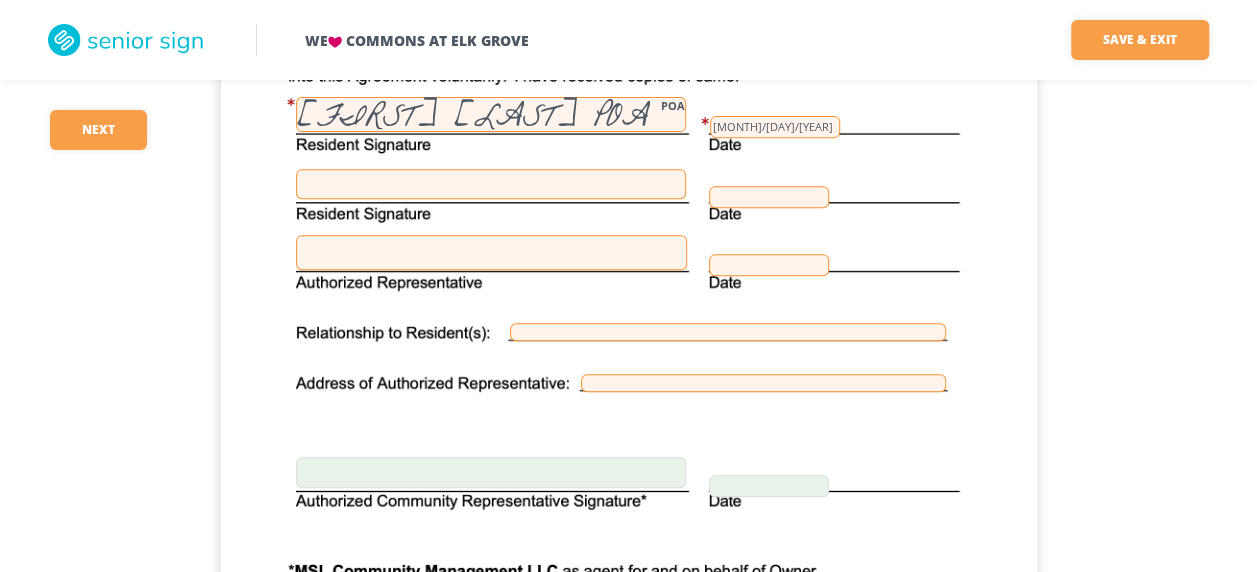 scroll, scrollTop: 15416, scrollLeft: 0, axis: vertical 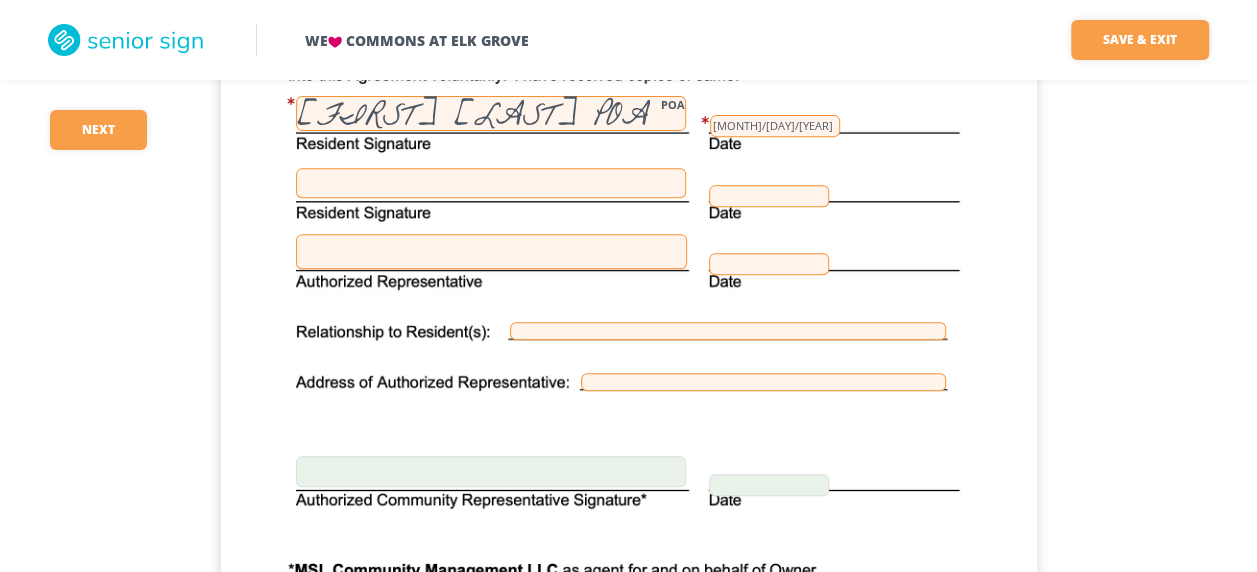 click at bounding box center (491, 251) 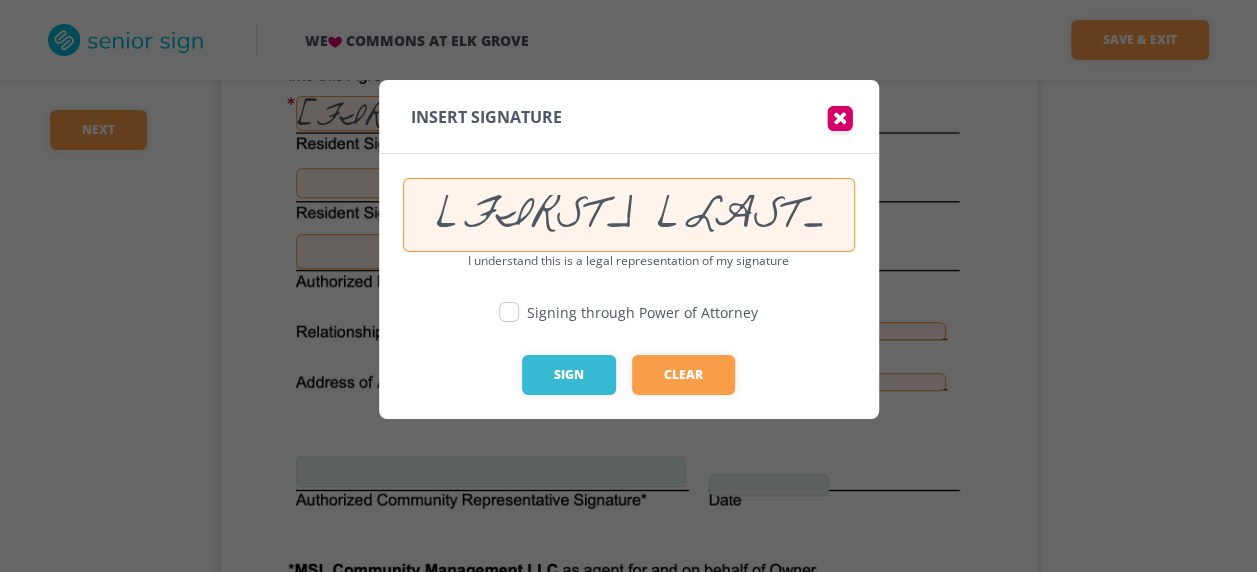 click at bounding box center (509, 312) 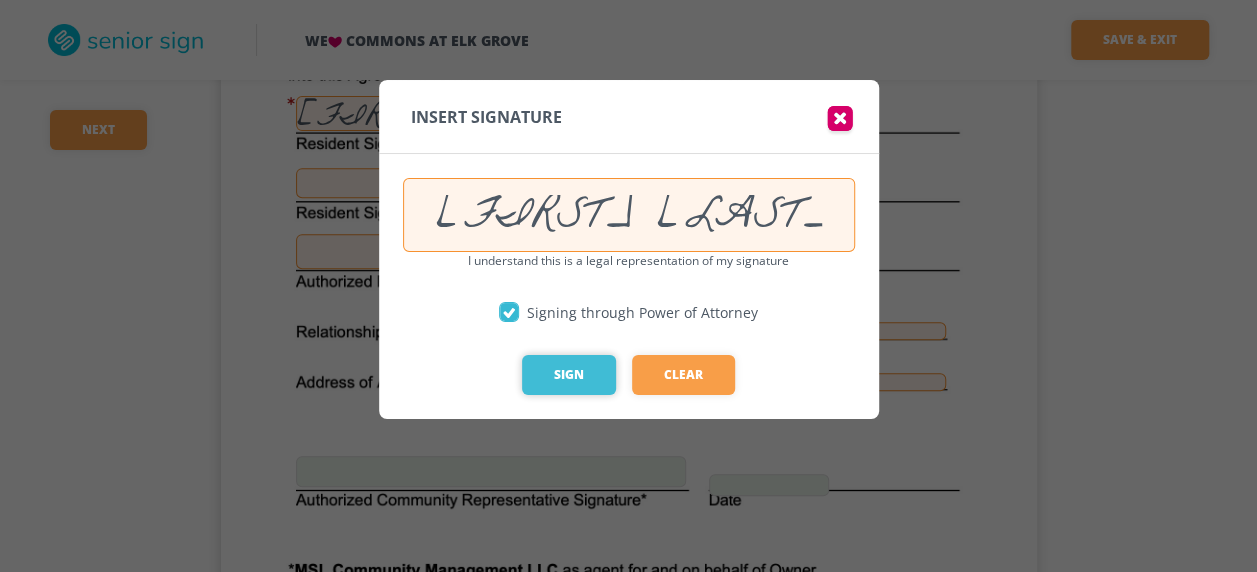 click on "Sign" at bounding box center [569, 375] 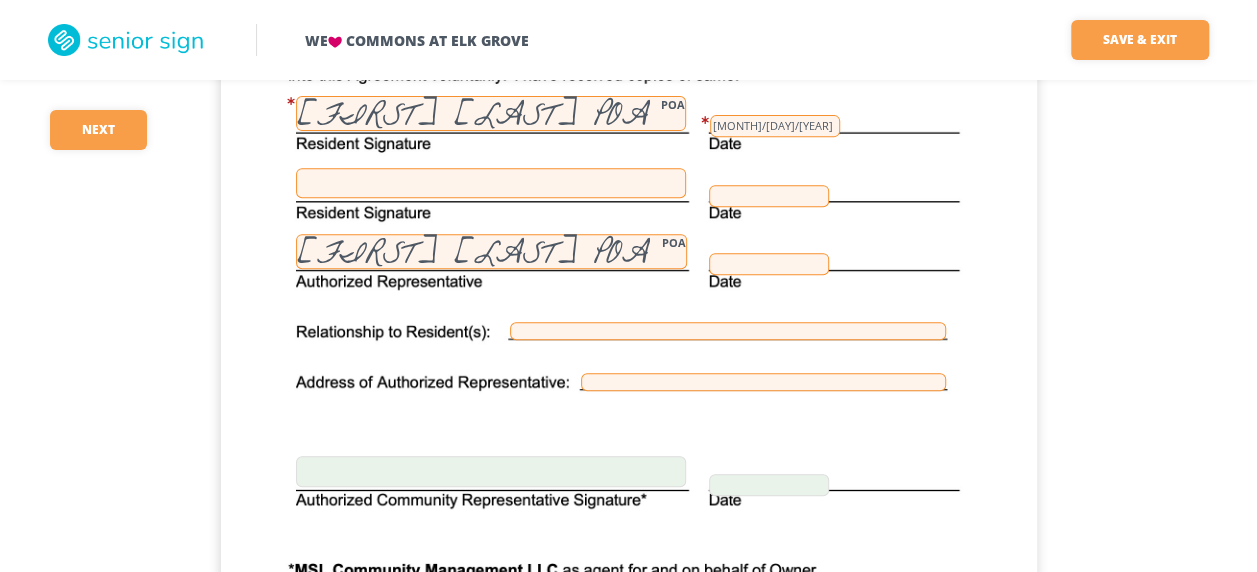 click at bounding box center [769, 264] 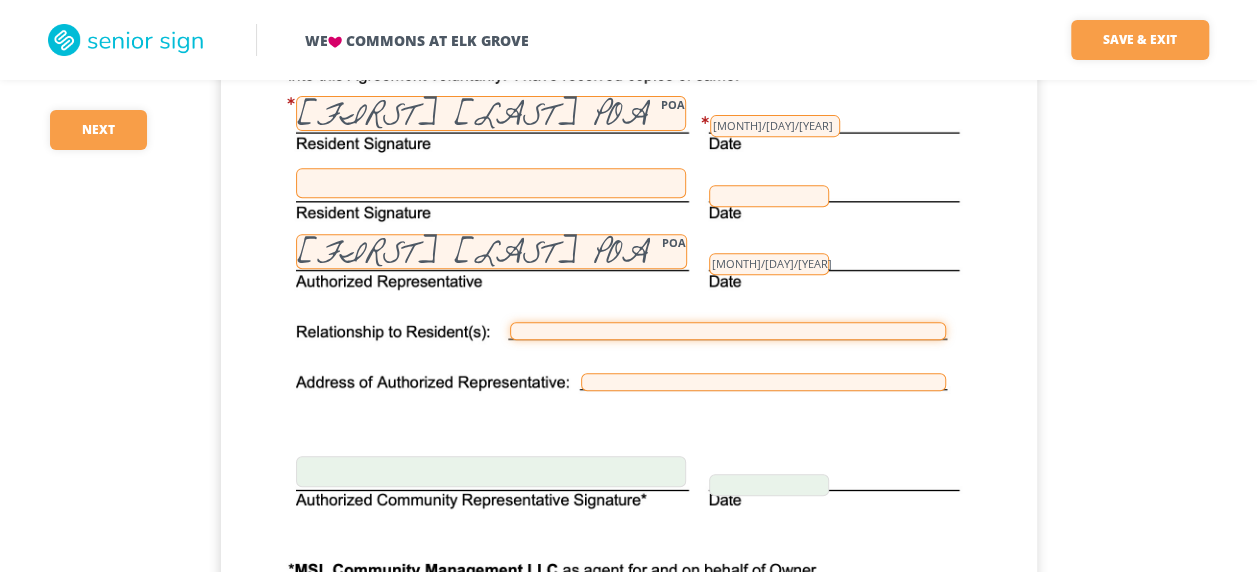 click at bounding box center [728, 331] 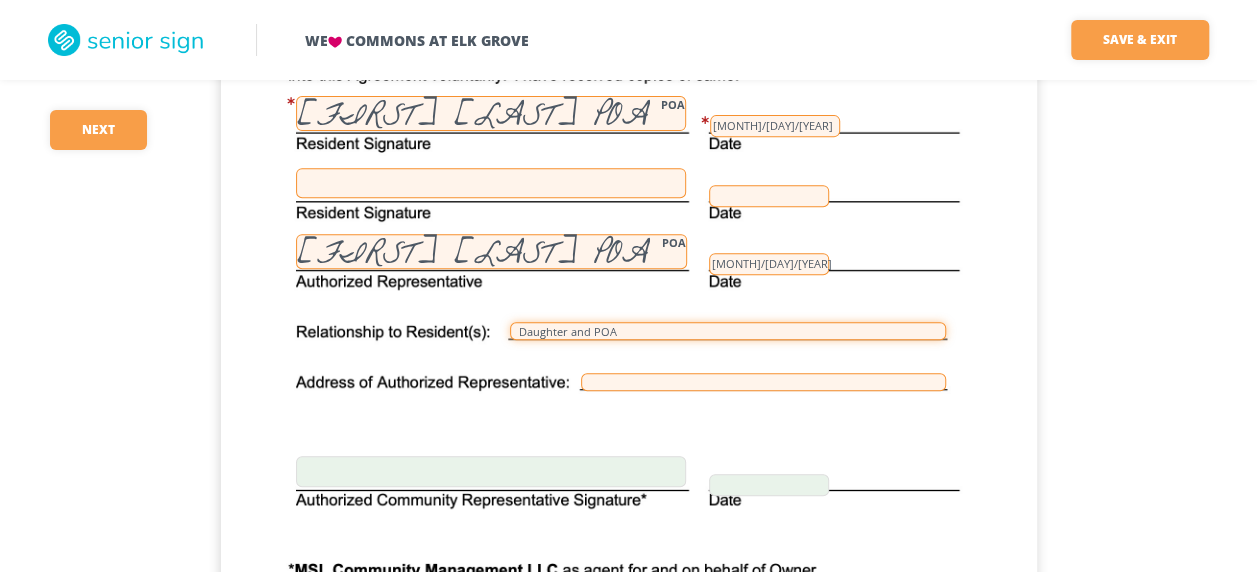 type on "Daughter and POA" 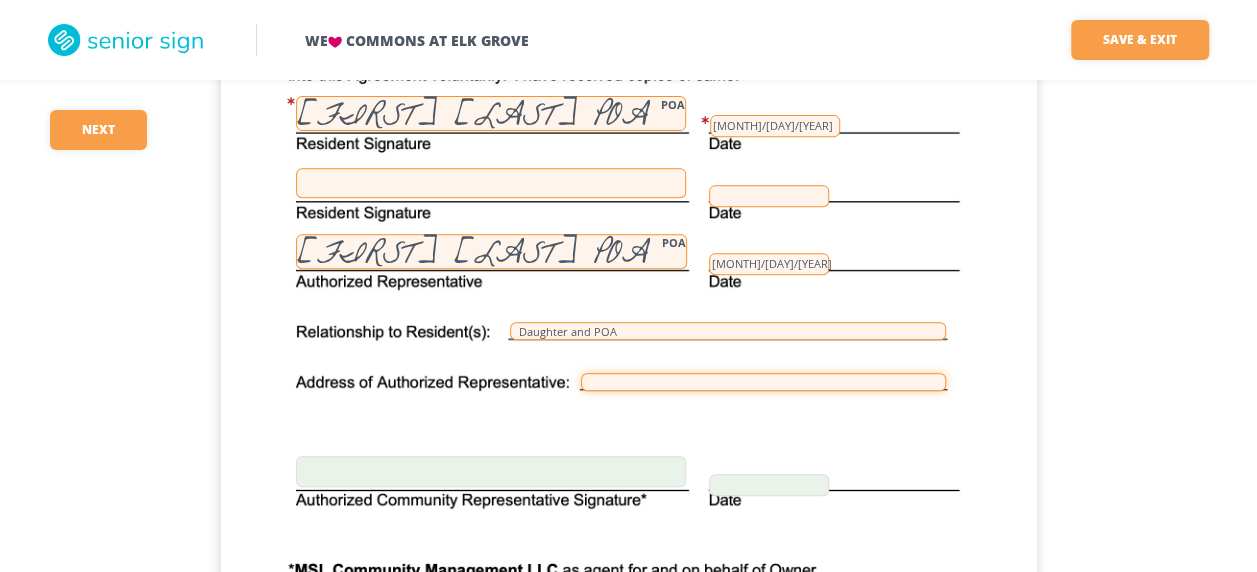 click at bounding box center [763, 382] 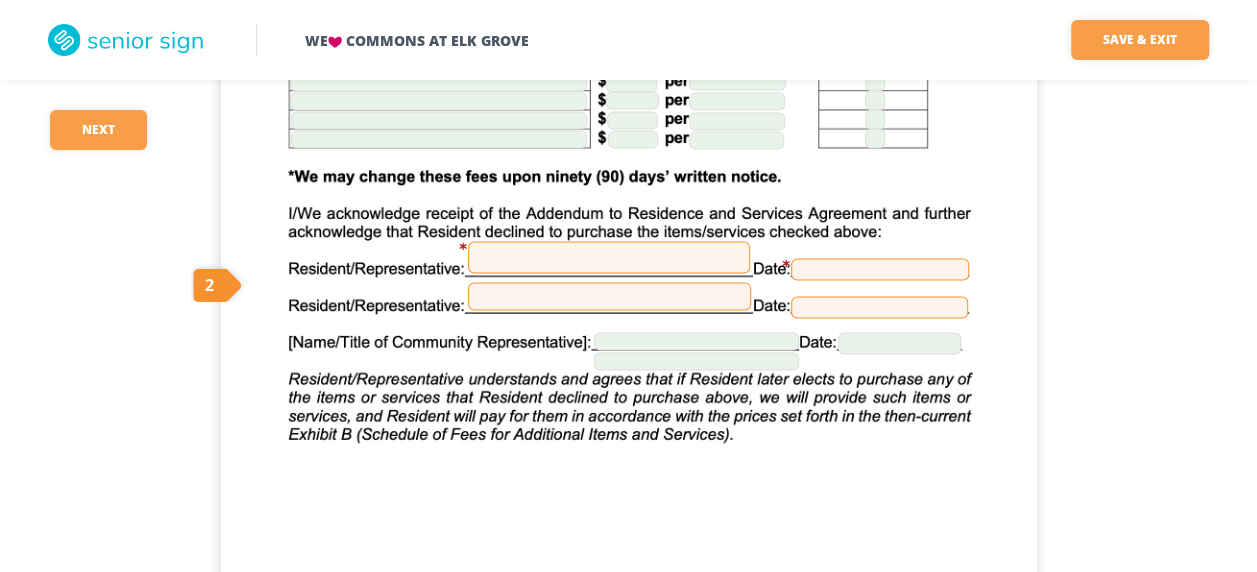 scroll, scrollTop: 16449, scrollLeft: 0, axis: vertical 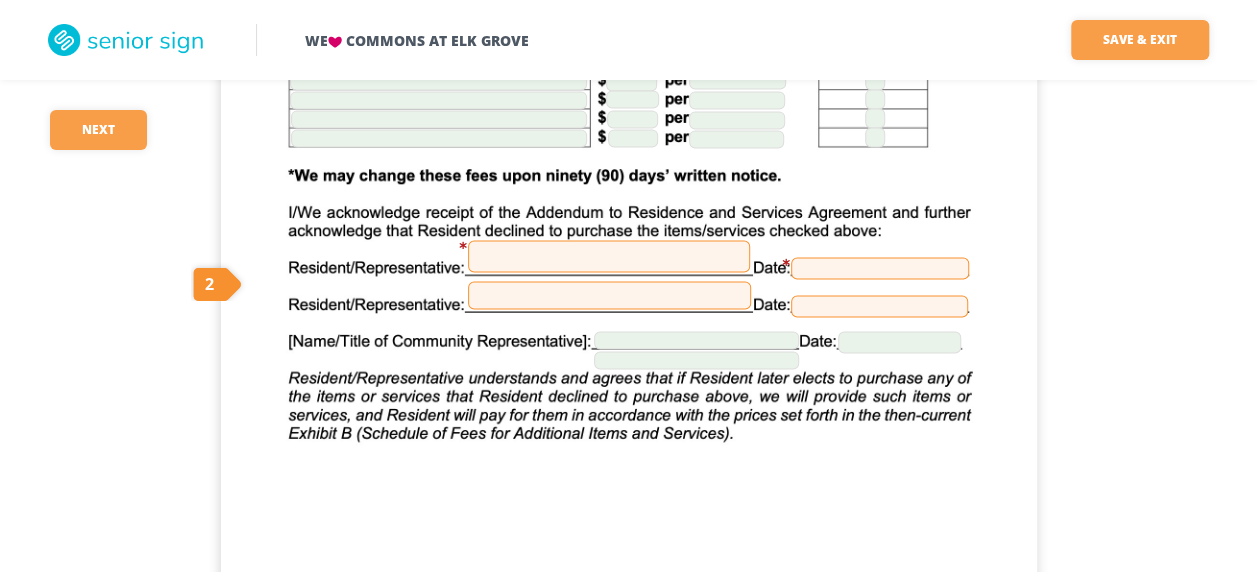 type on "[NUMBER] [STREET] [UNIT] [CITY], [STATE] [POSTAL_CODE]" 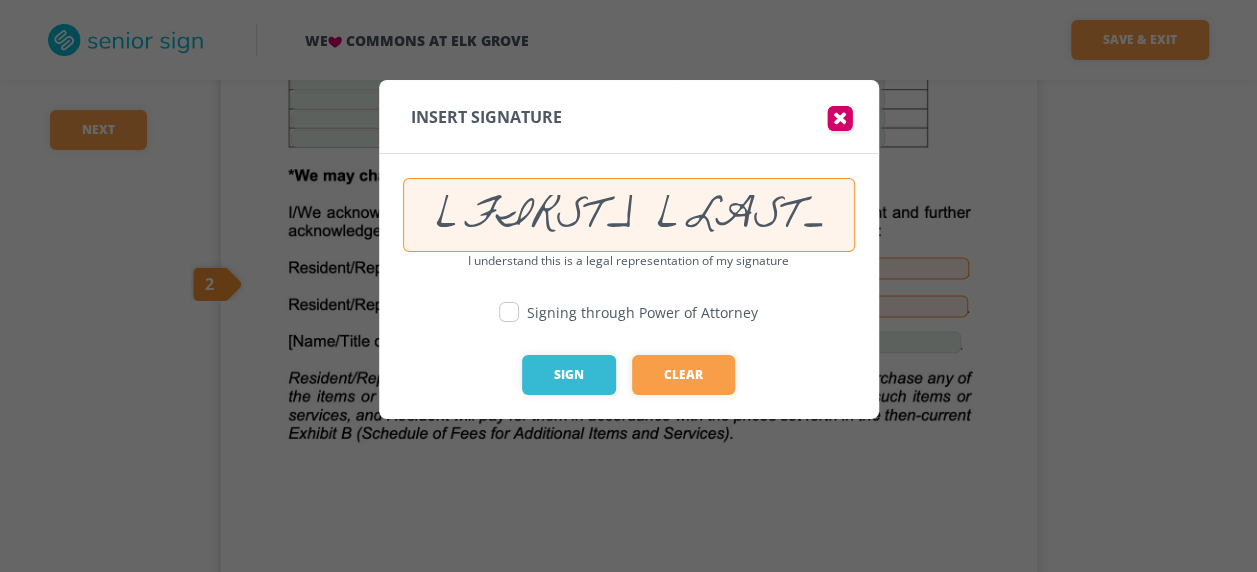 click at bounding box center [509, 312] 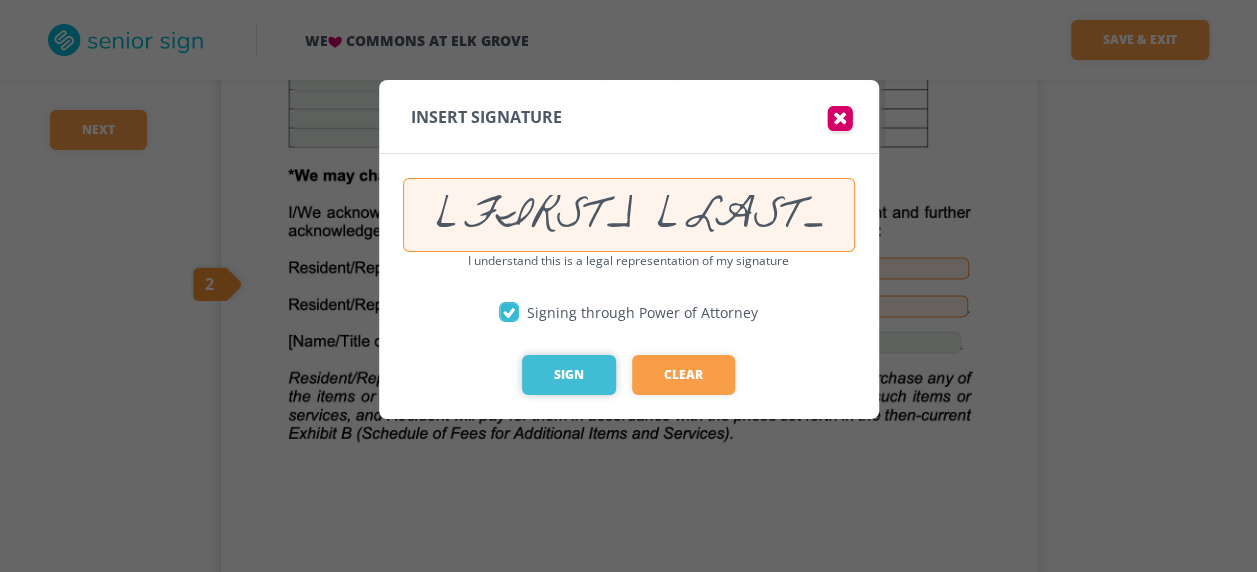 click on "Sign" at bounding box center (569, 375) 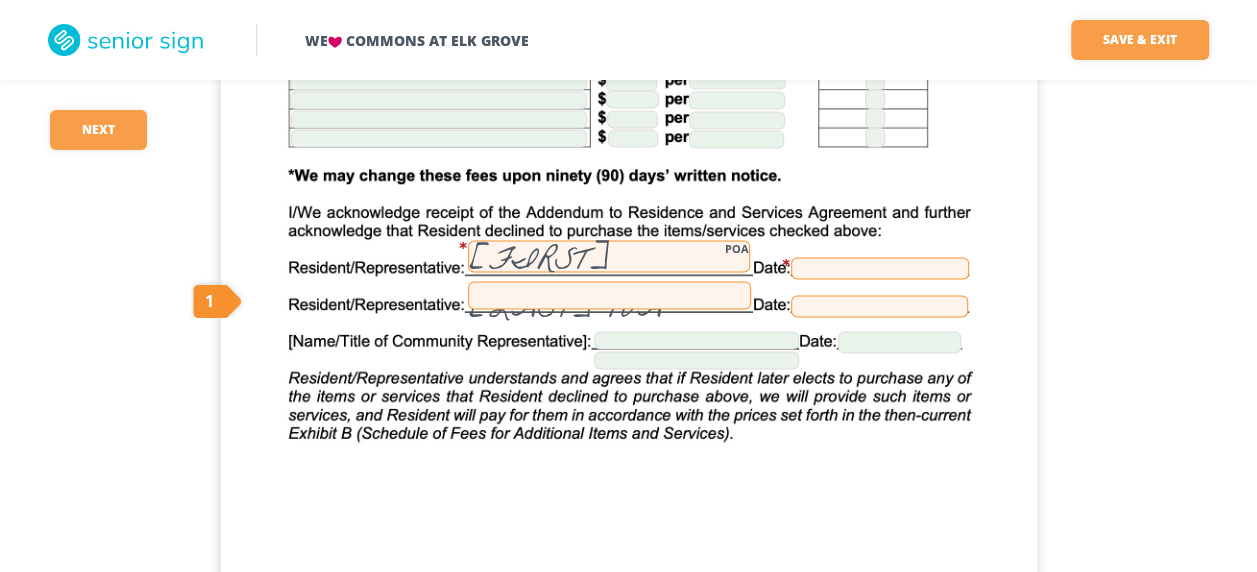 click at bounding box center [880, 268] 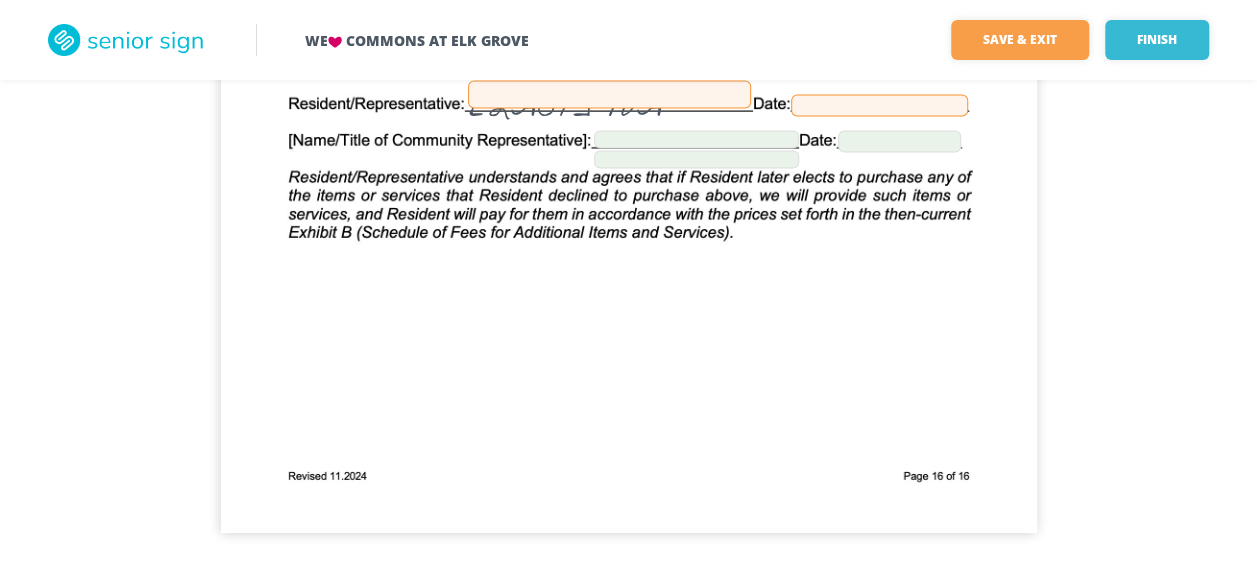 scroll, scrollTop: 16665, scrollLeft: 0, axis: vertical 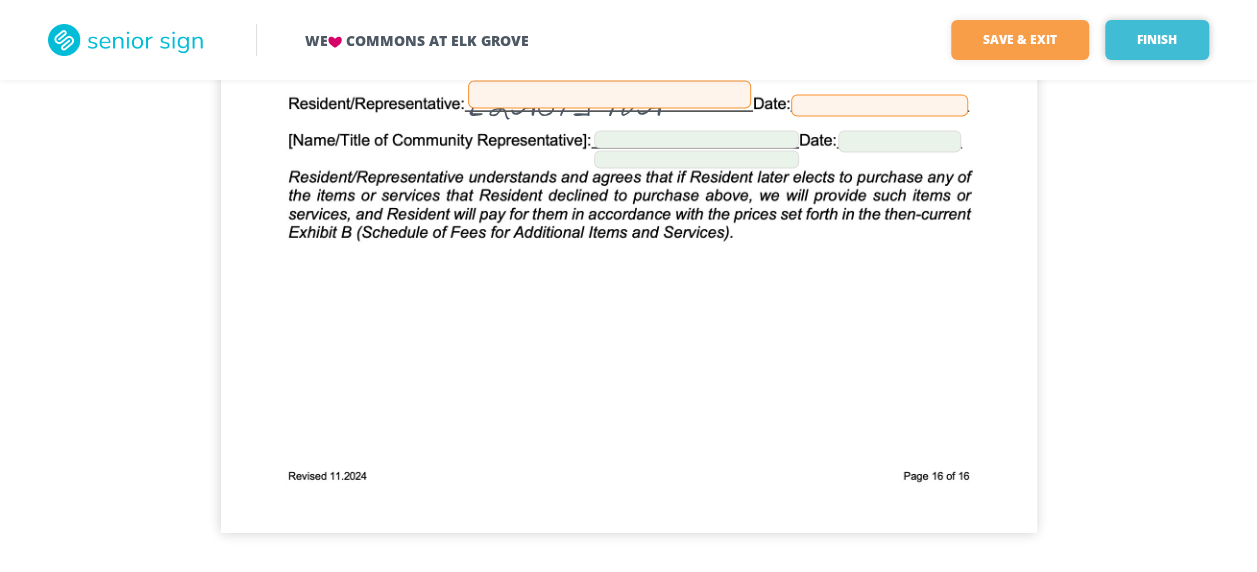 click on "Finish" at bounding box center (1157, 40) 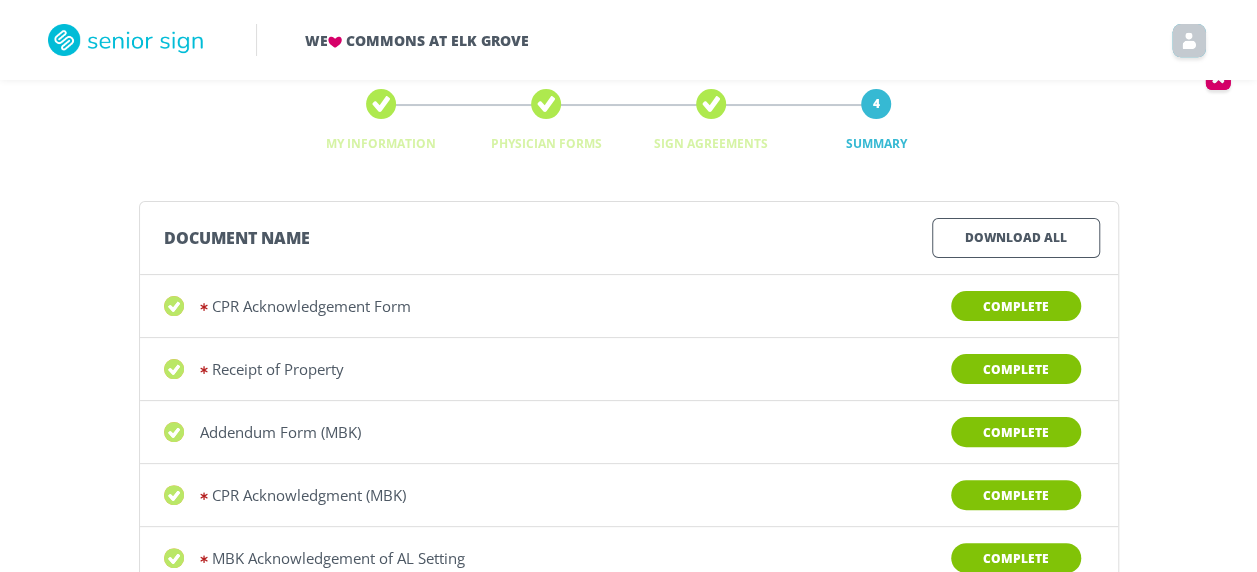scroll, scrollTop: 0, scrollLeft: 0, axis: both 